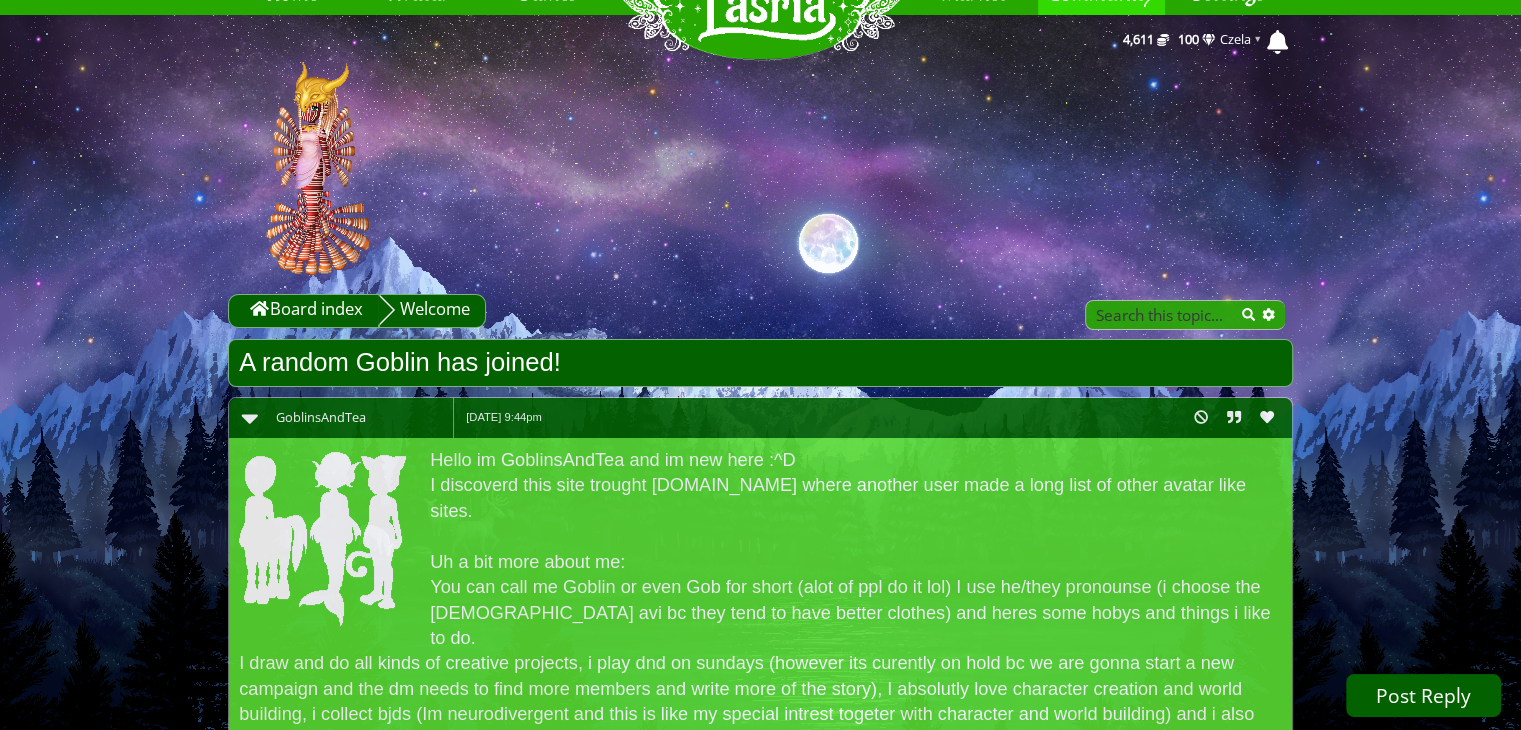 scroll, scrollTop: 0, scrollLeft: 0, axis: both 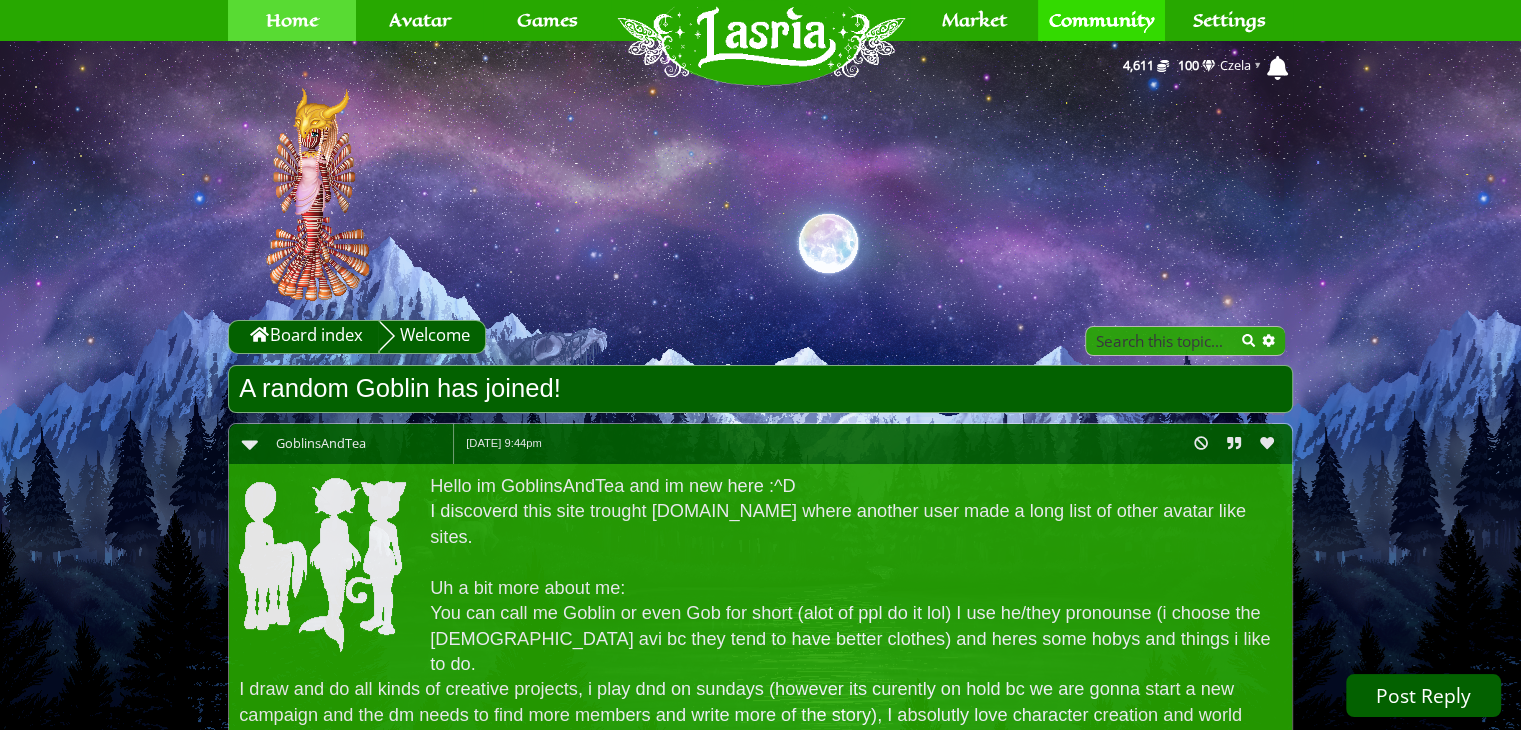 click on "Home" at bounding box center [292, 20] 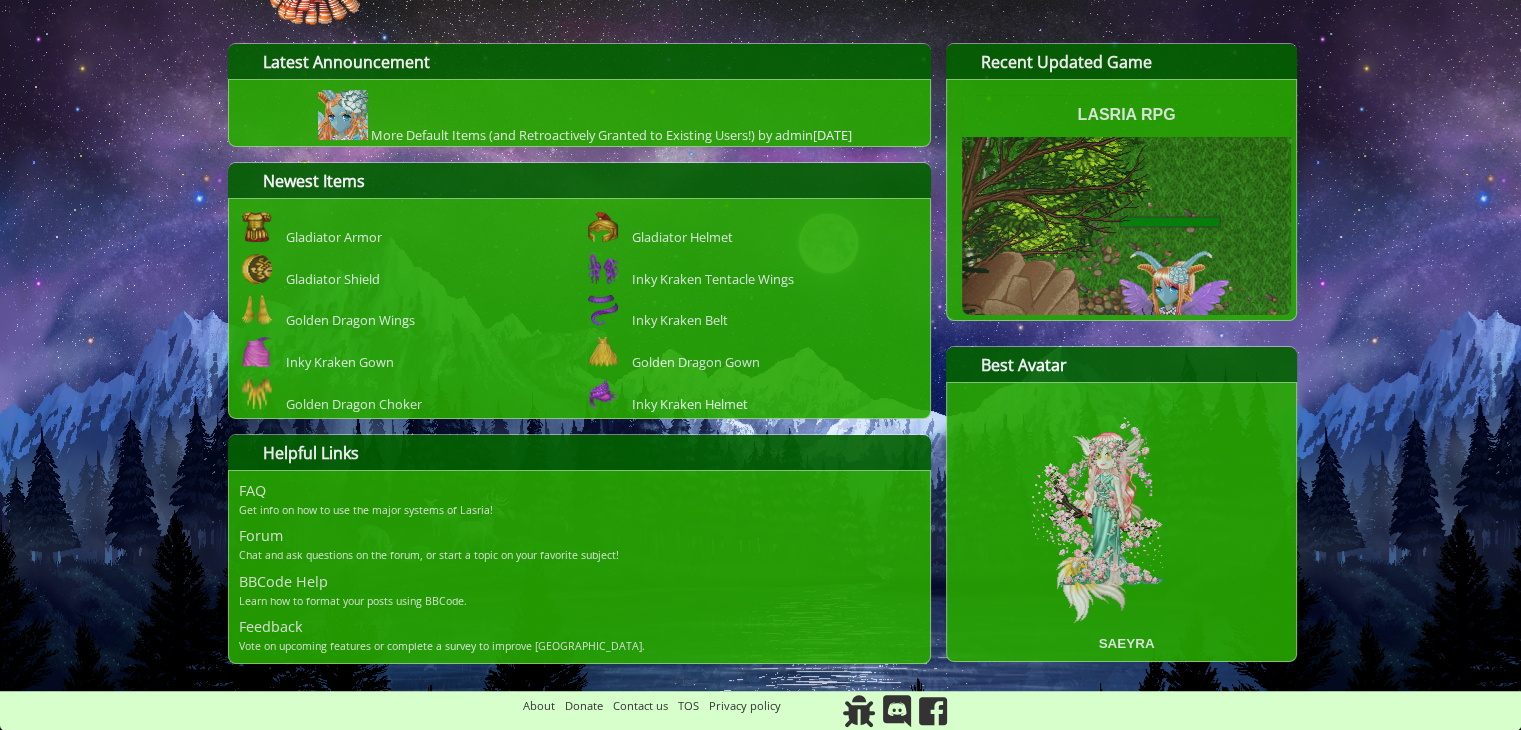 scroll, scrollTop: 0, scrollLeft: 0, axis: both 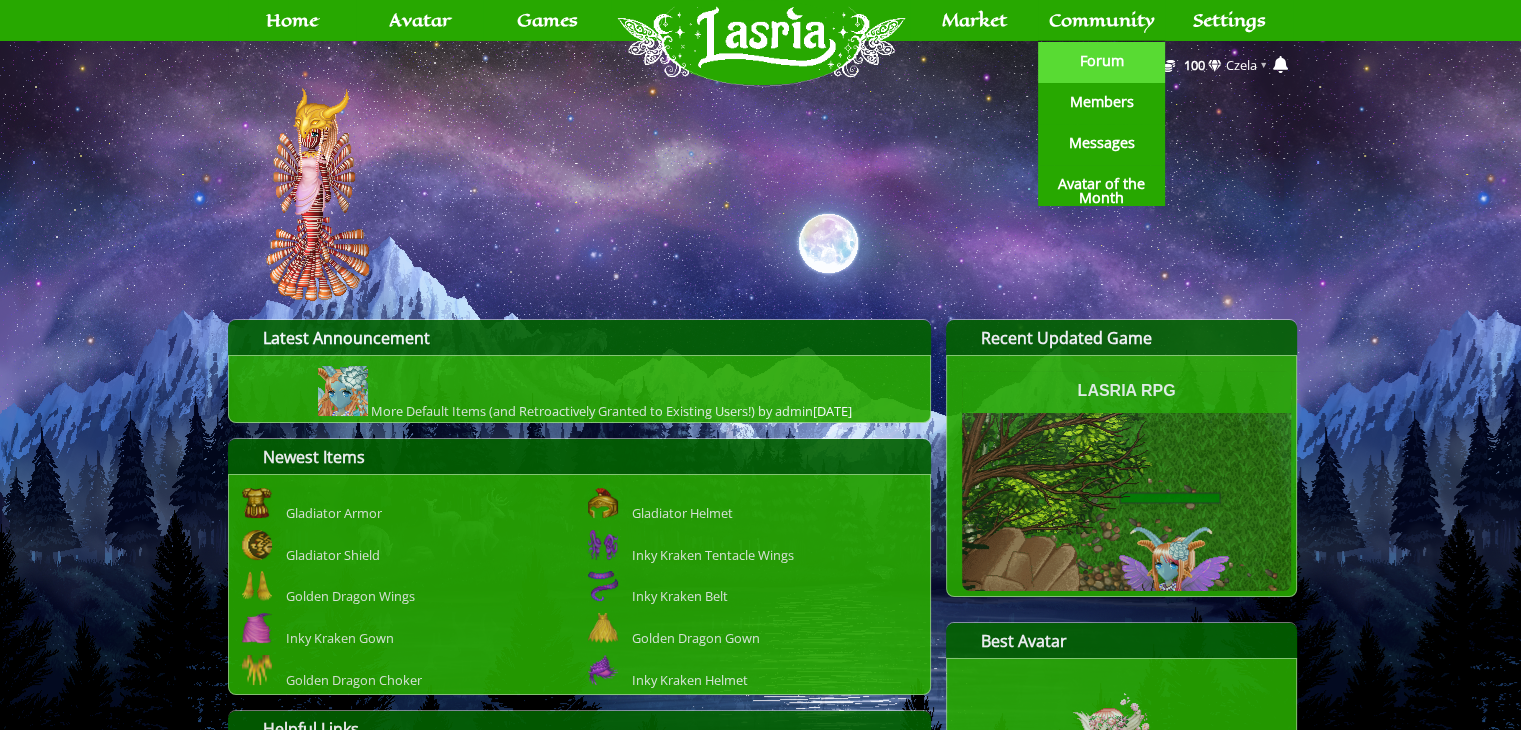 click on "Forum" at bounding box center (1102, 61) 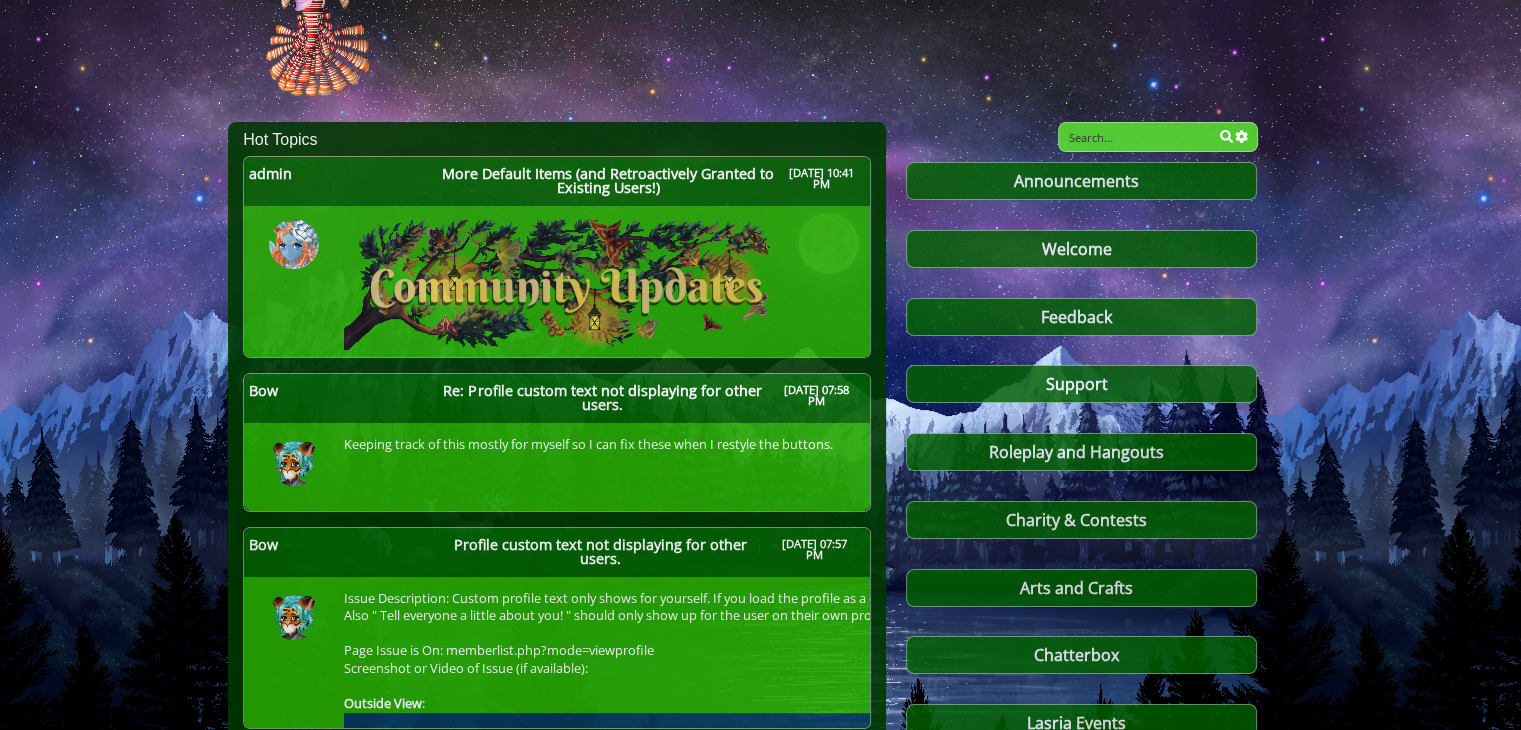 scroll, scrollTop: 0, scrollLeft: 0, axis: both 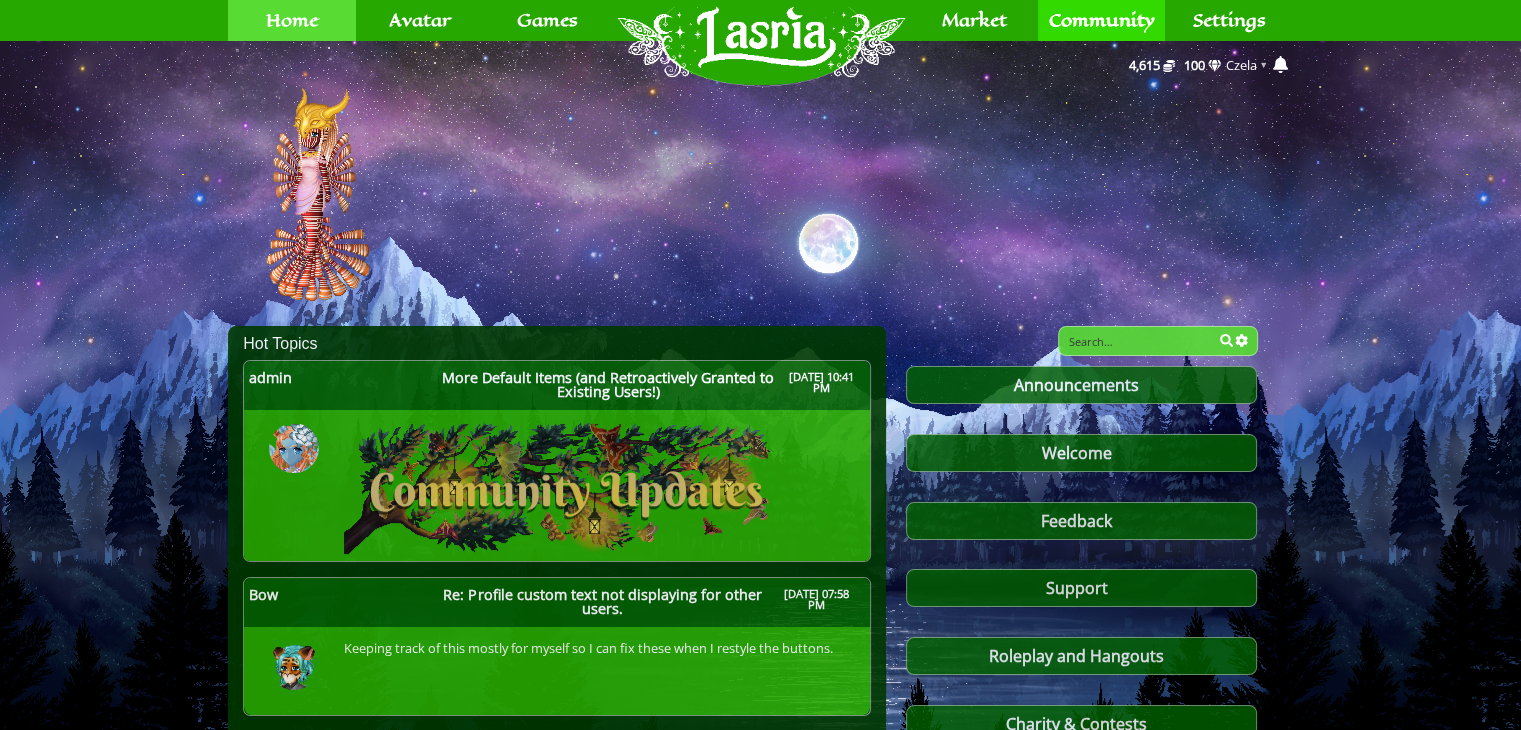 click on "Home" at bounding box center (292, 20) 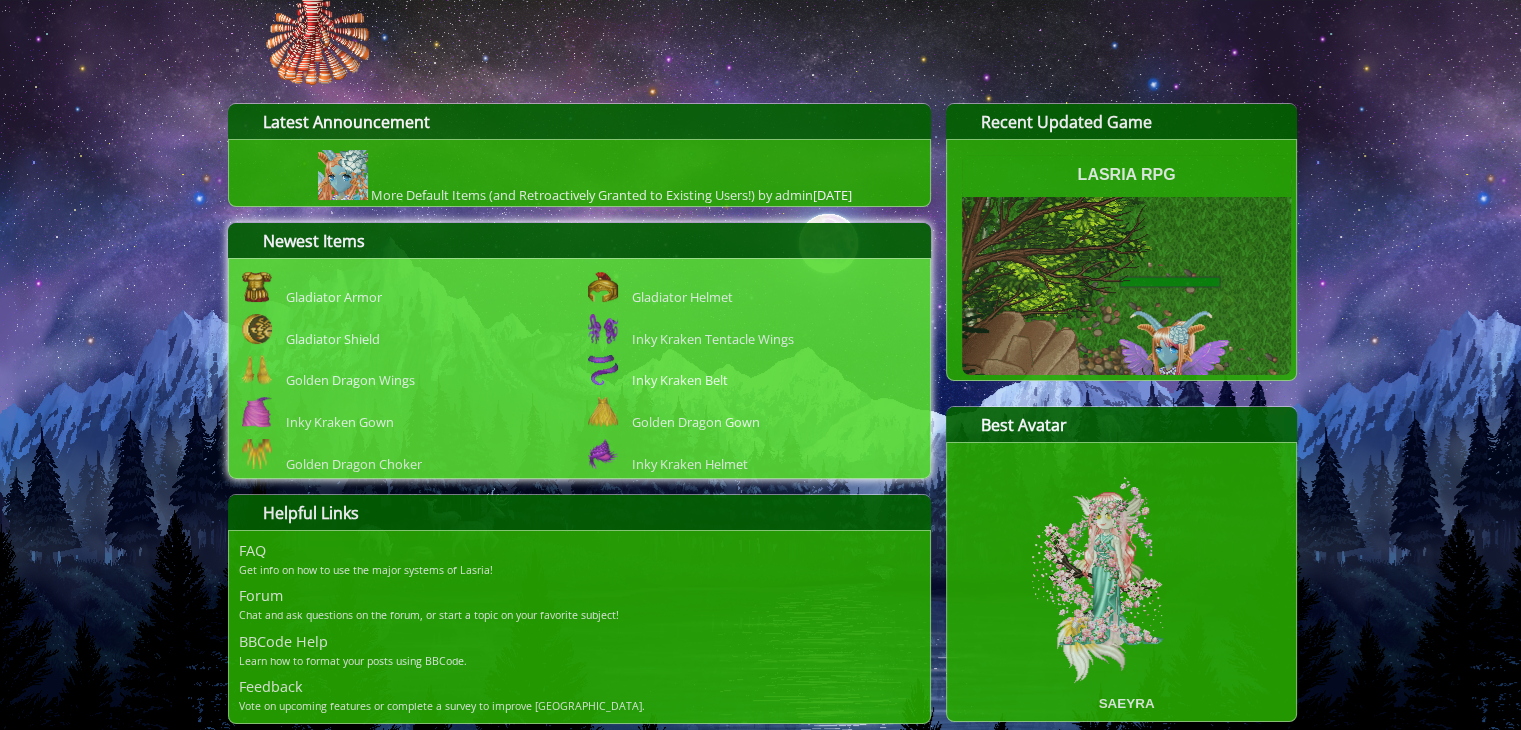 scroll, scrollTop: 0, scrollLeft: 0, axis: both 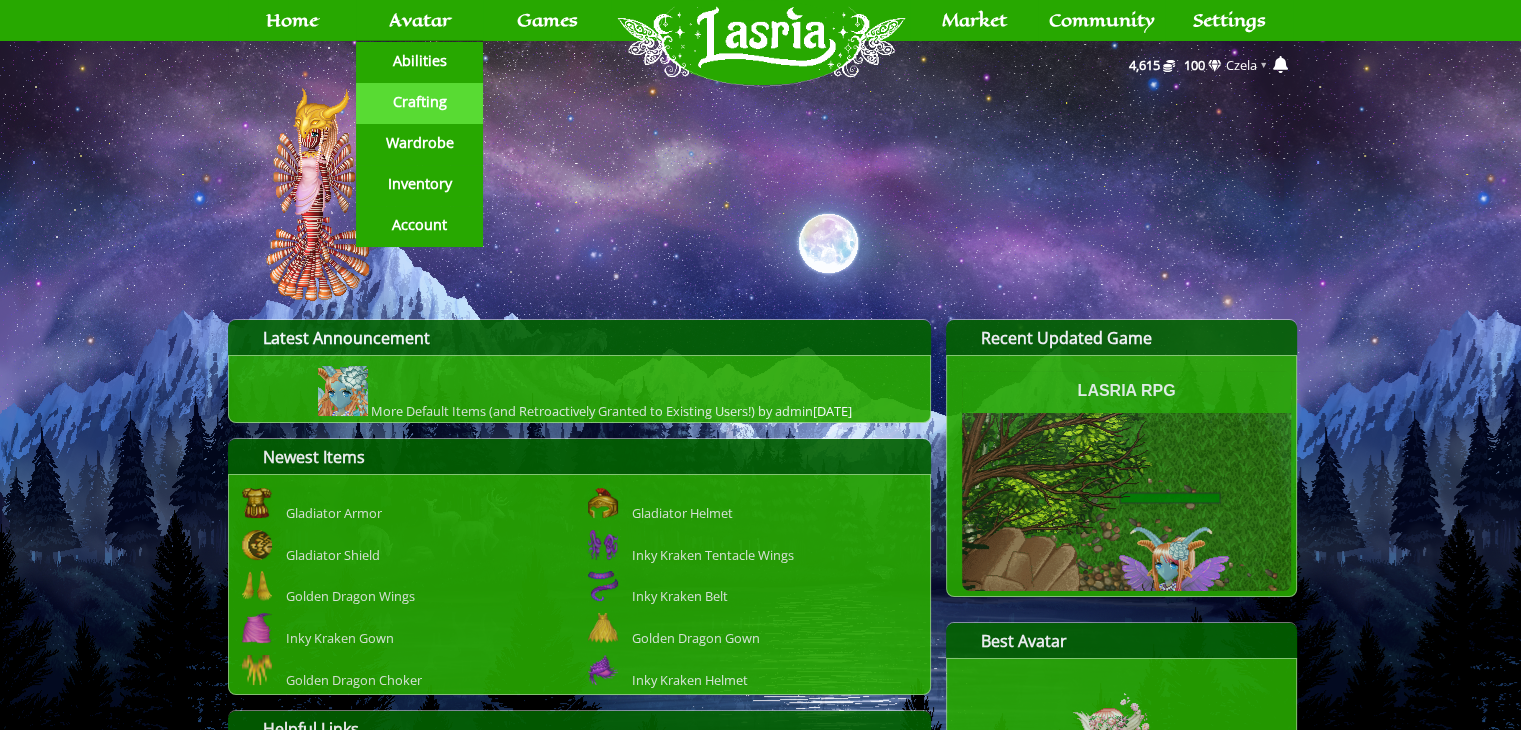 click on "Crafting" at bounding box center (419, 102) 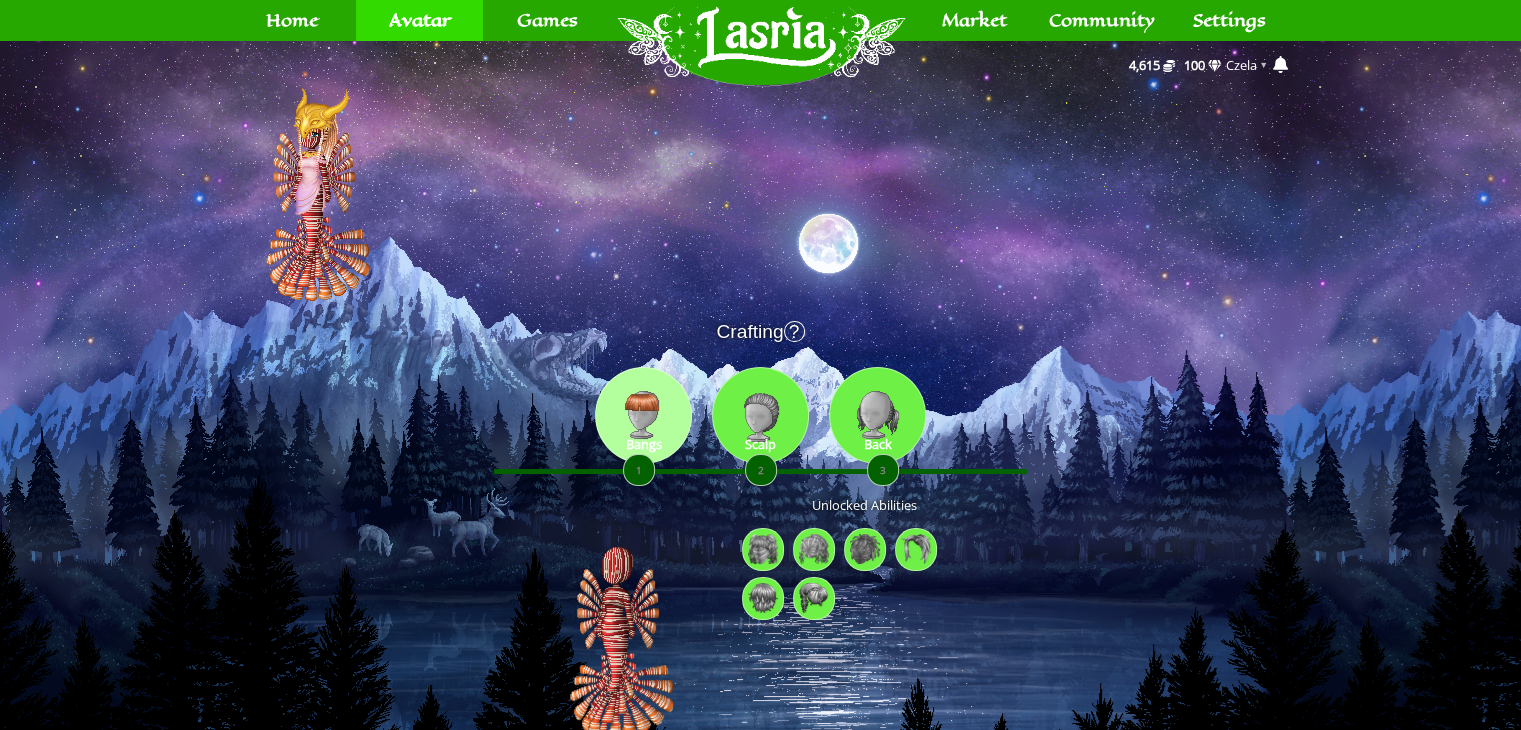scroll, scrollTop: 96, scrollLeft: 0, axis: vertical 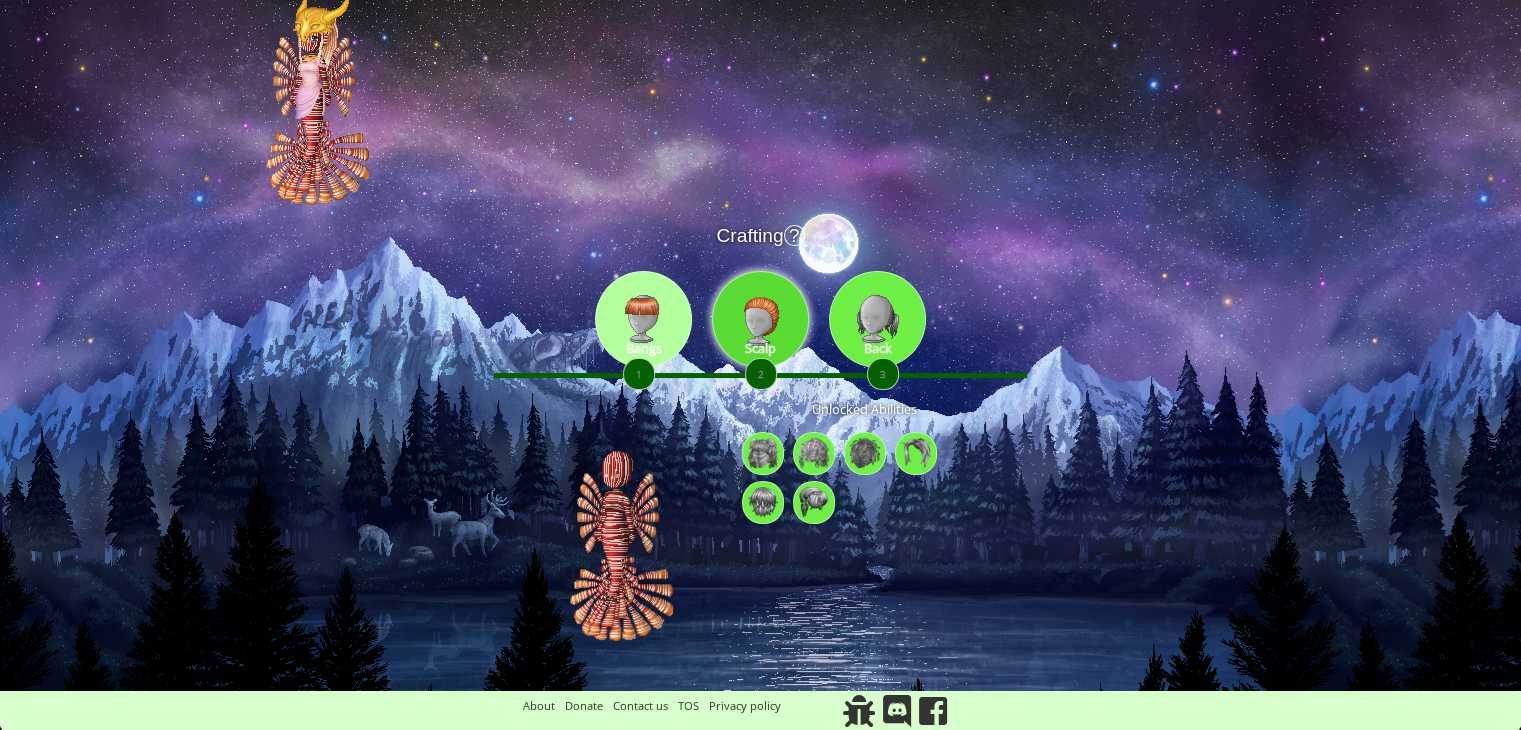 click at bounding box center (760, 319) 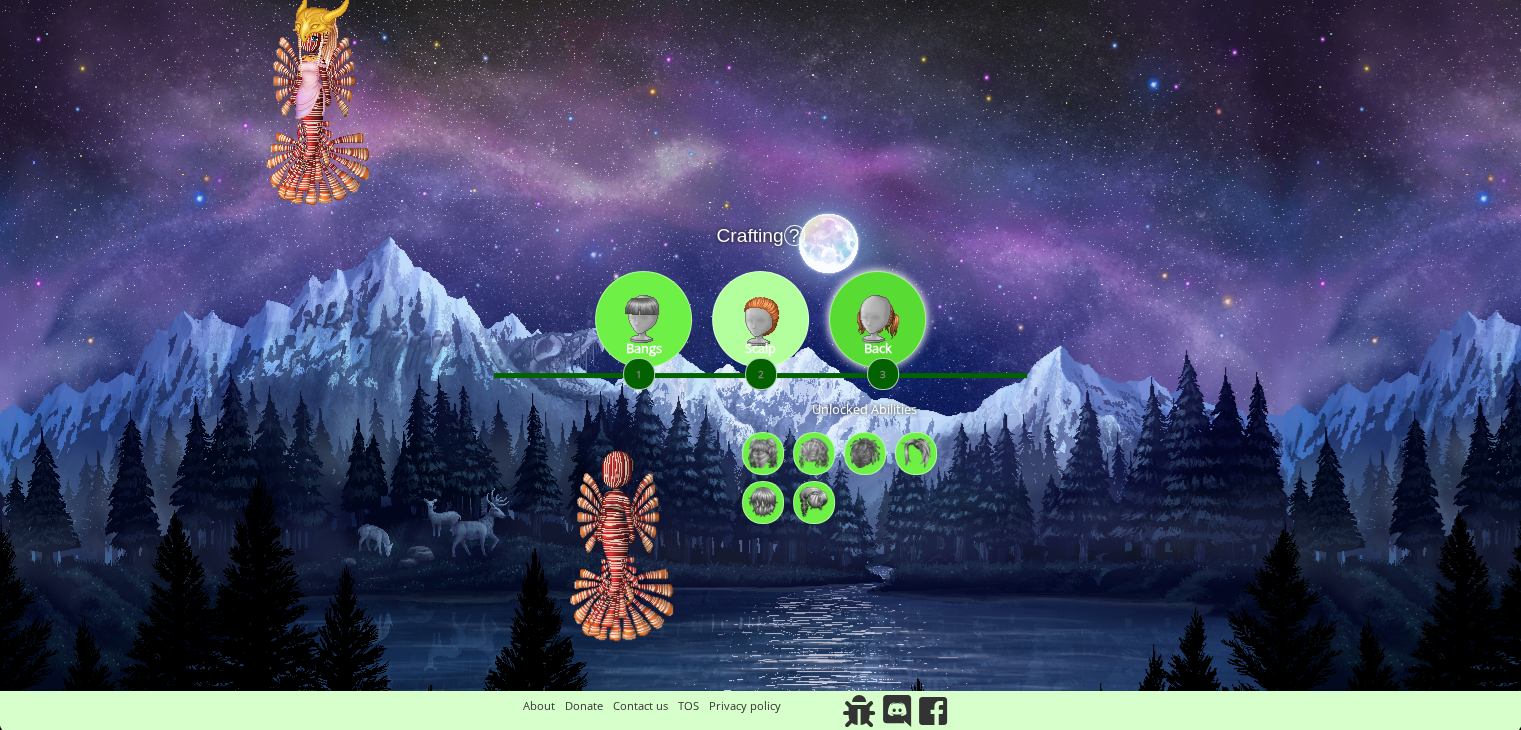 click at bounding box center [877, 319] 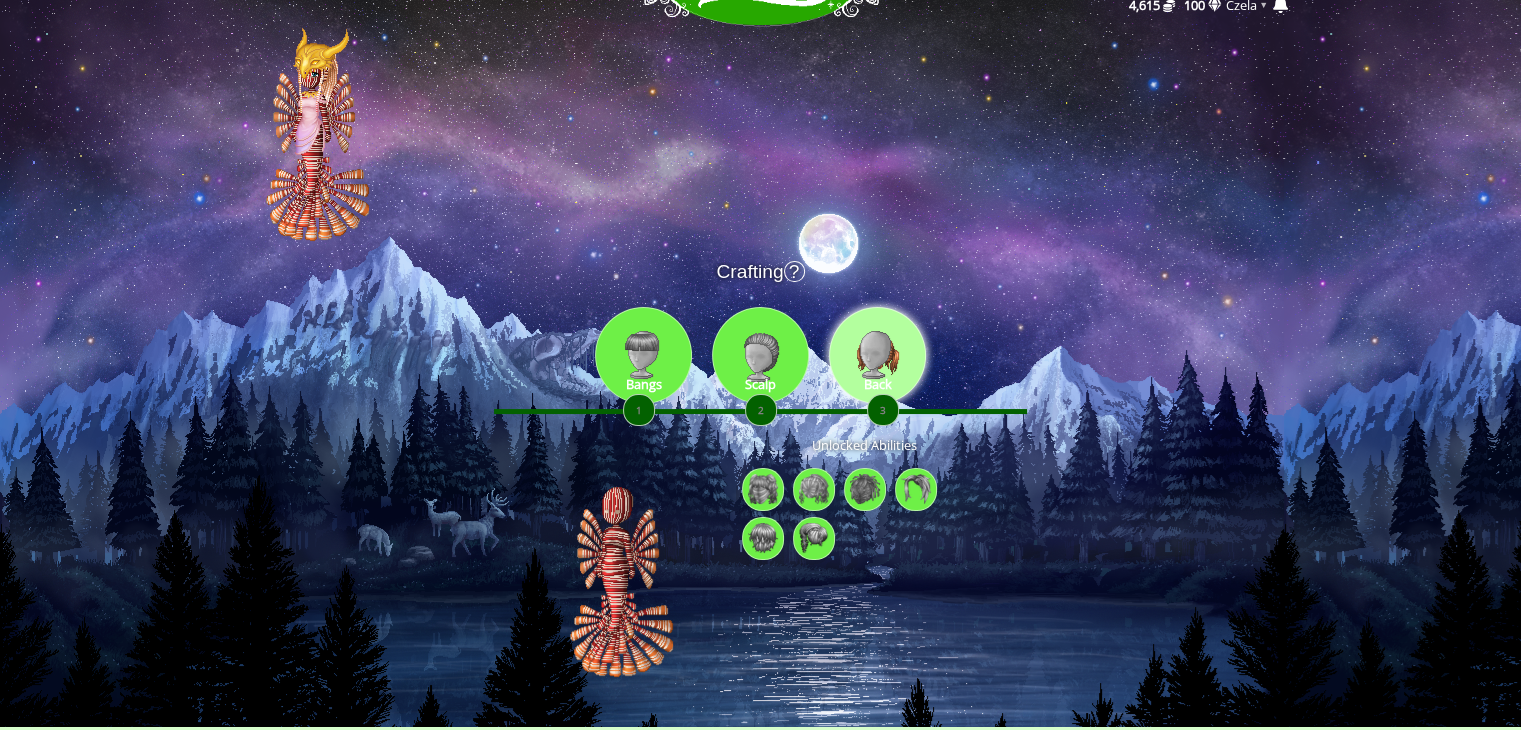 scroll, scrollTop: 0, scrollLeft: 0, axis: both 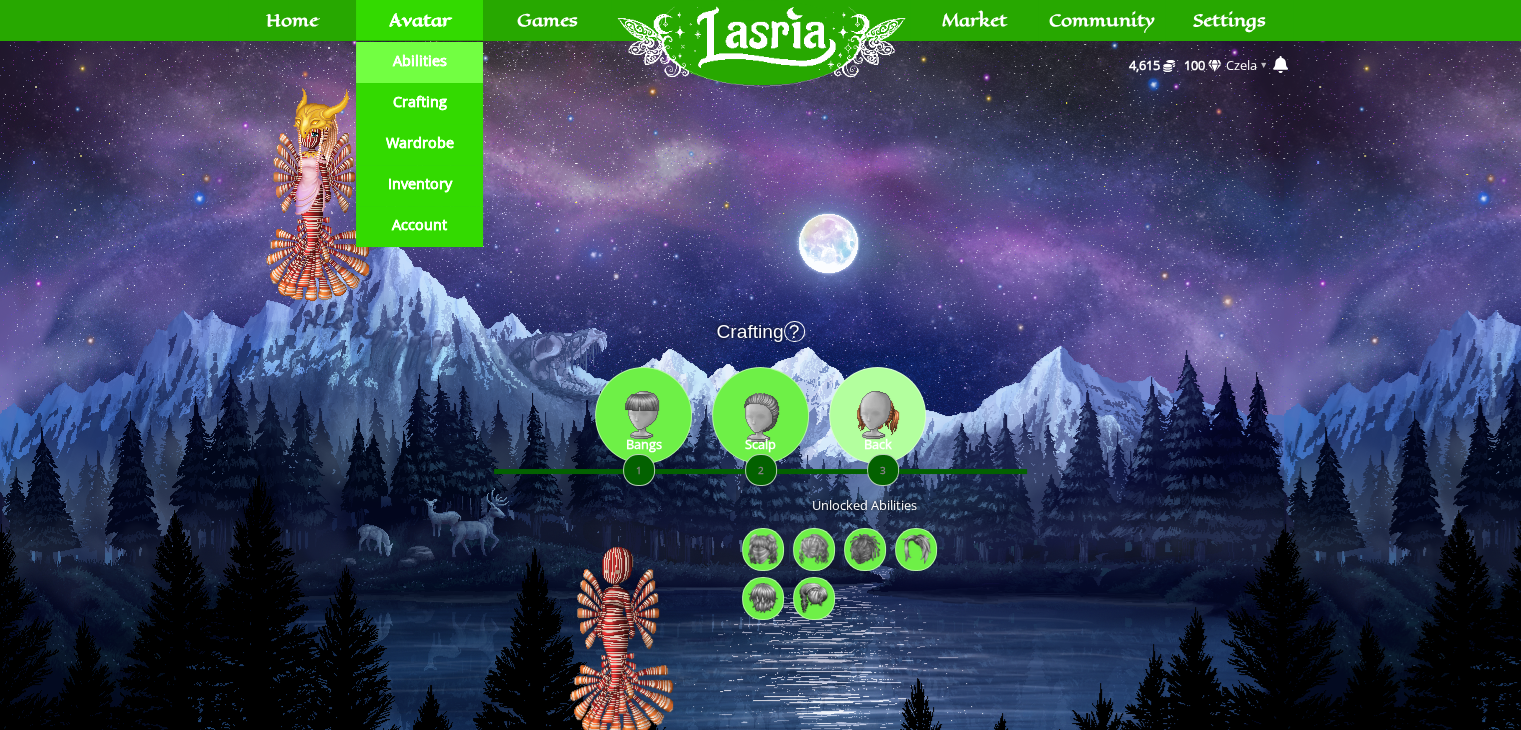 click on "Abilities" at bounding box center [419, 61] 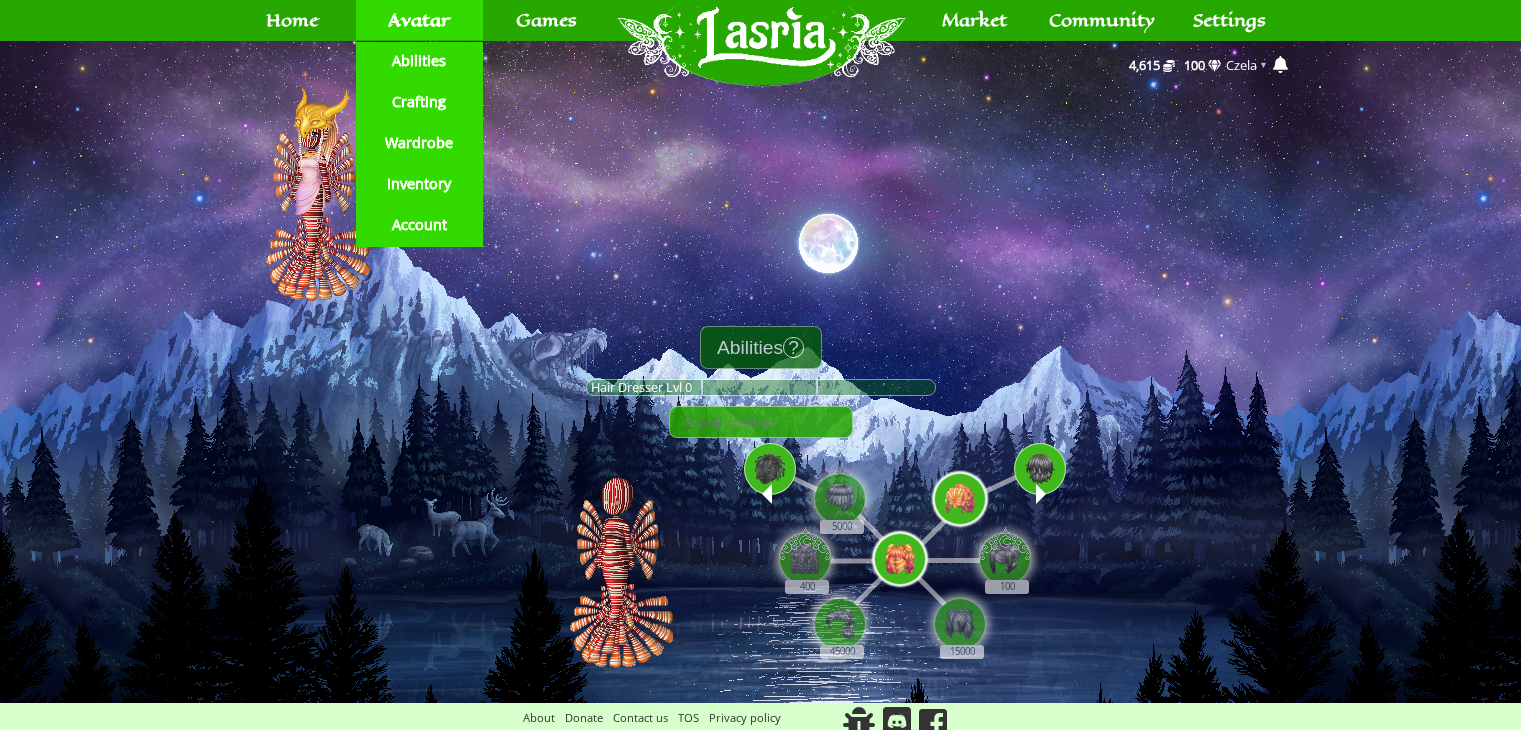 scroll, scrollTop: 0, scrollLeft: 0, axis: both 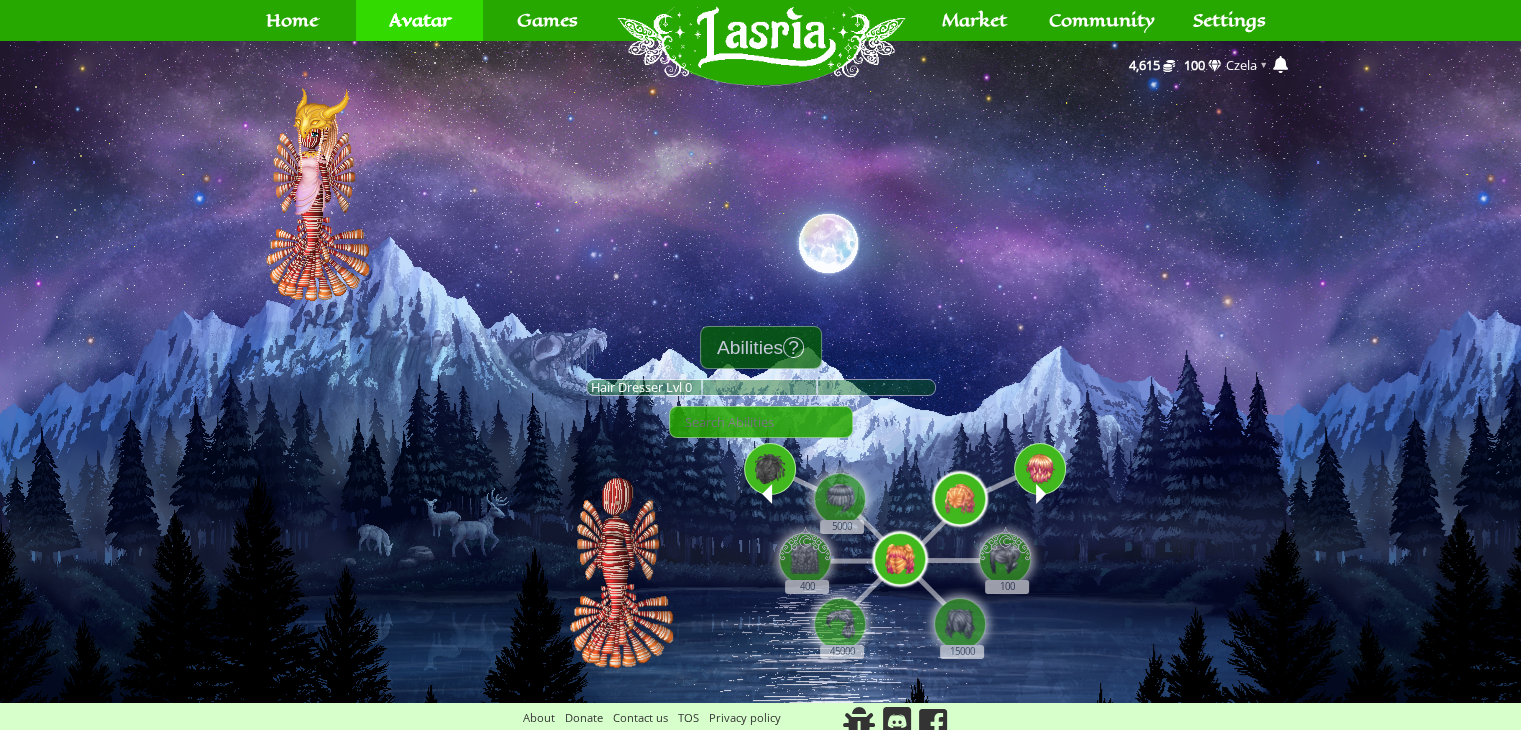 click at bounding box center [1040, 476] 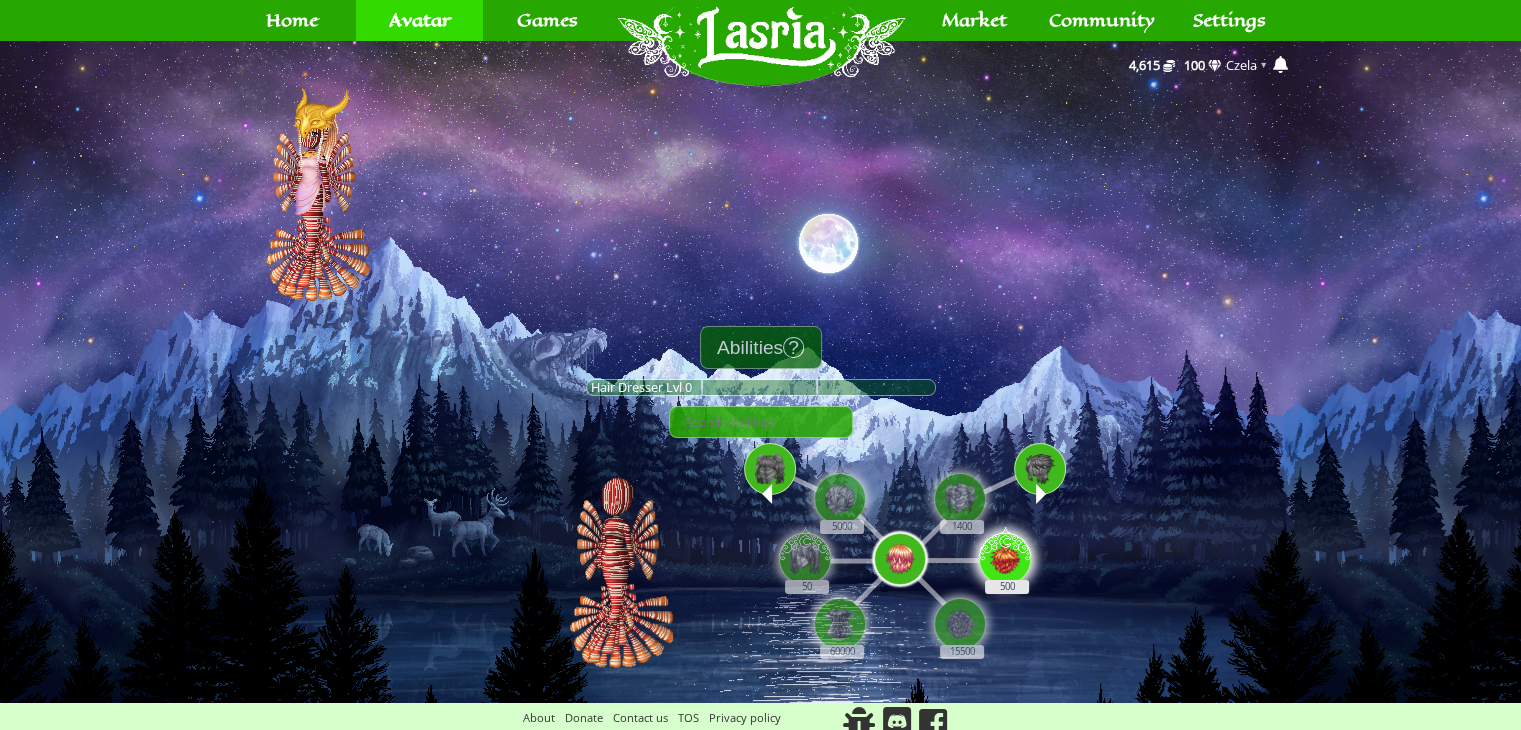 click at bounding box center [1005, 556] 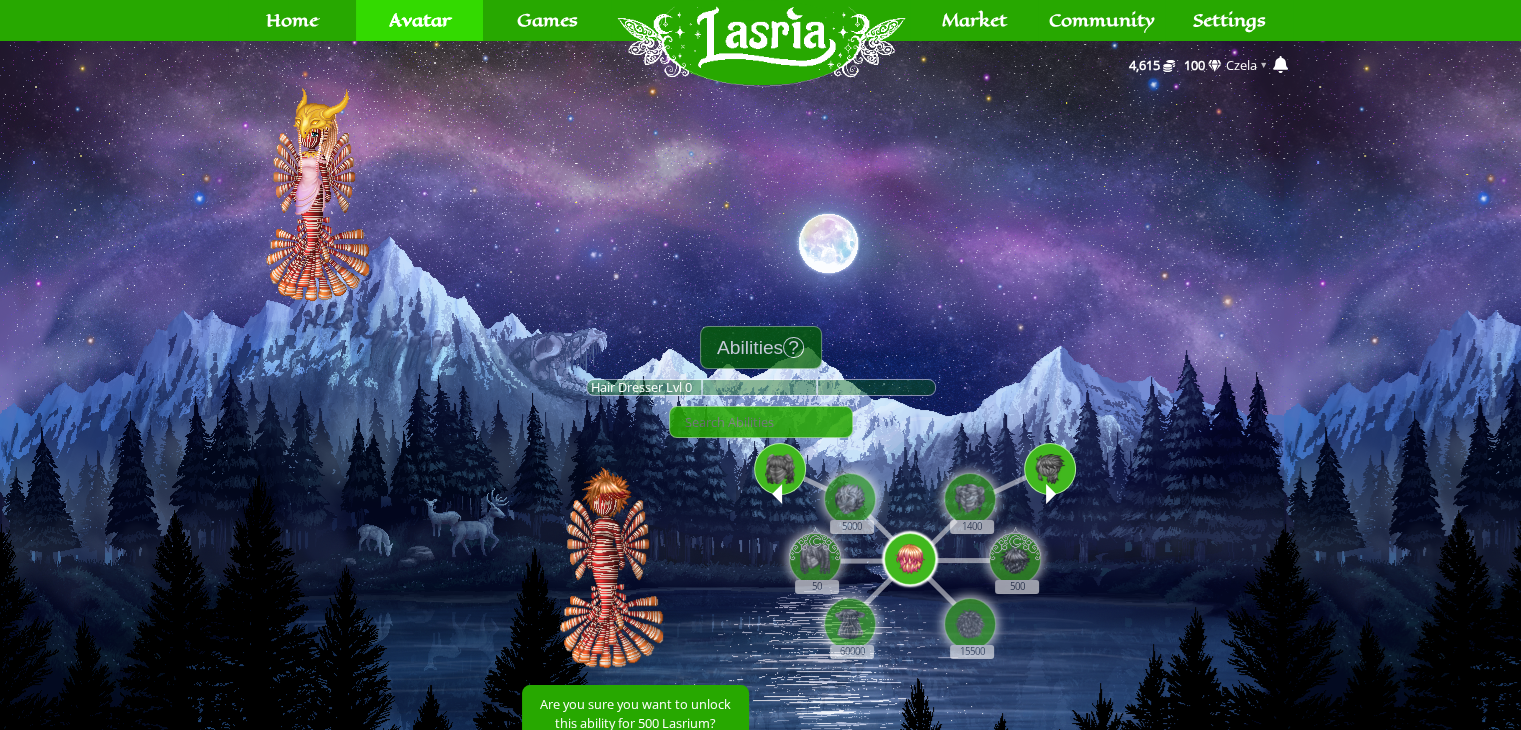 scroll, scrollTop: 116, scrollLeft: 0, axis: vertical 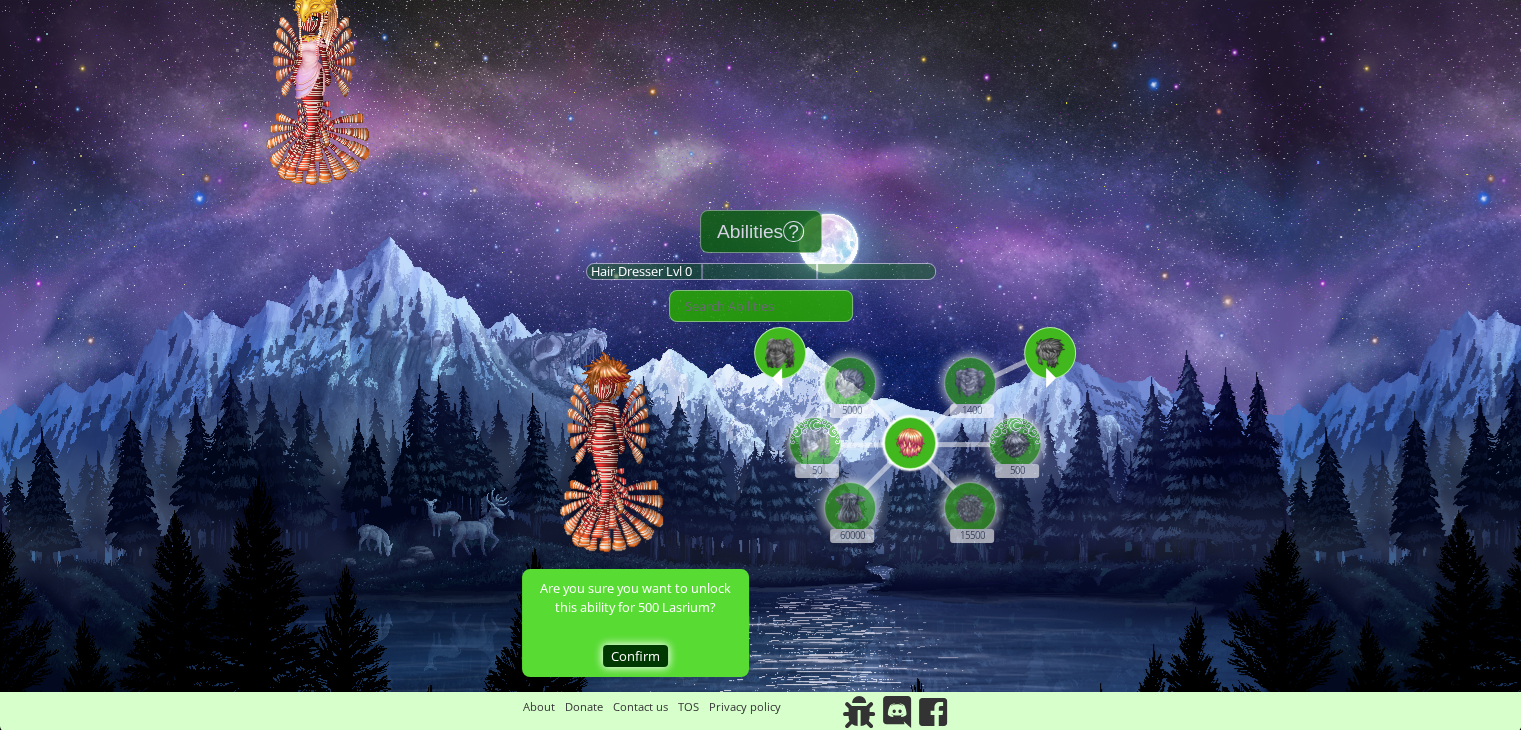 click on "Confirm" at bounding box center [635, 656] 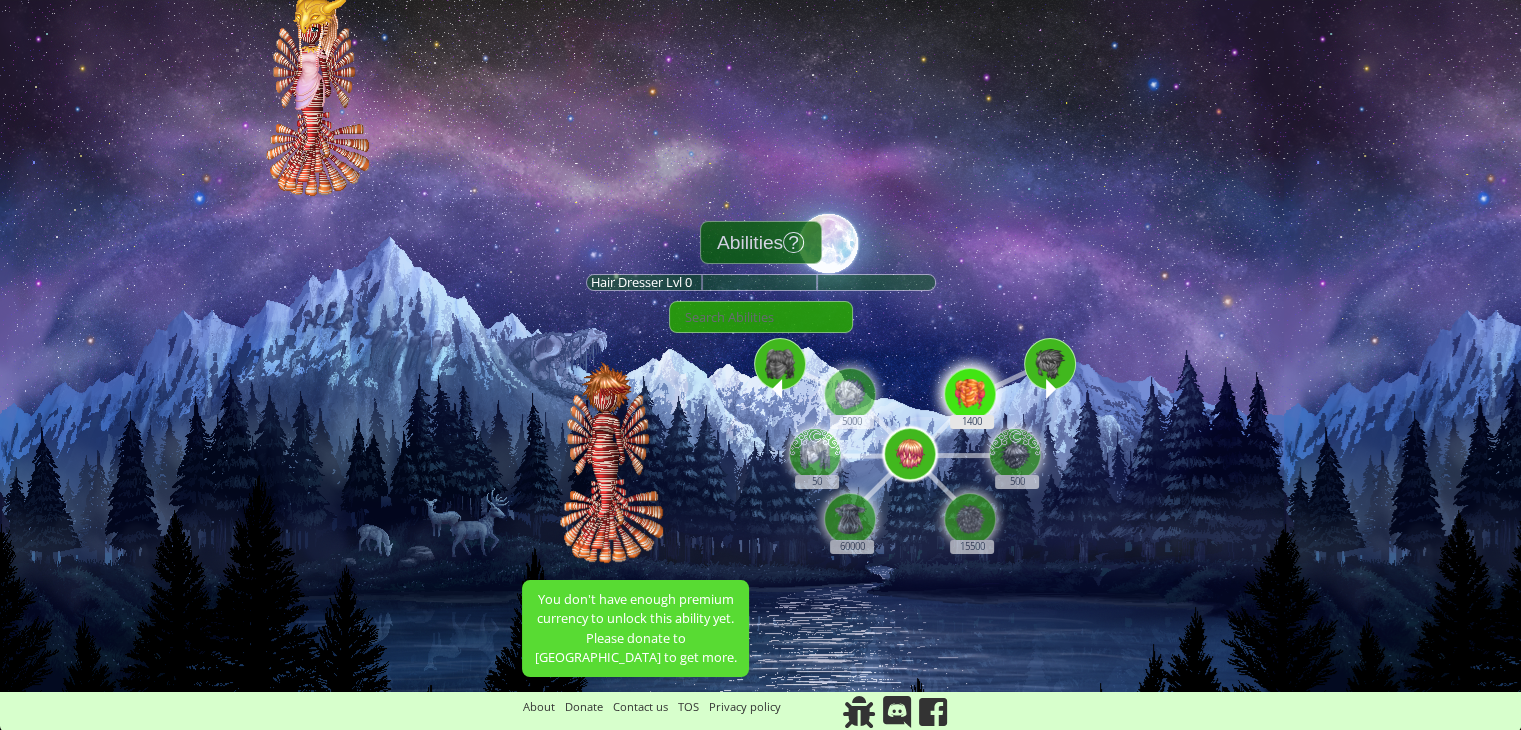 click at bounding box center (970, 394) 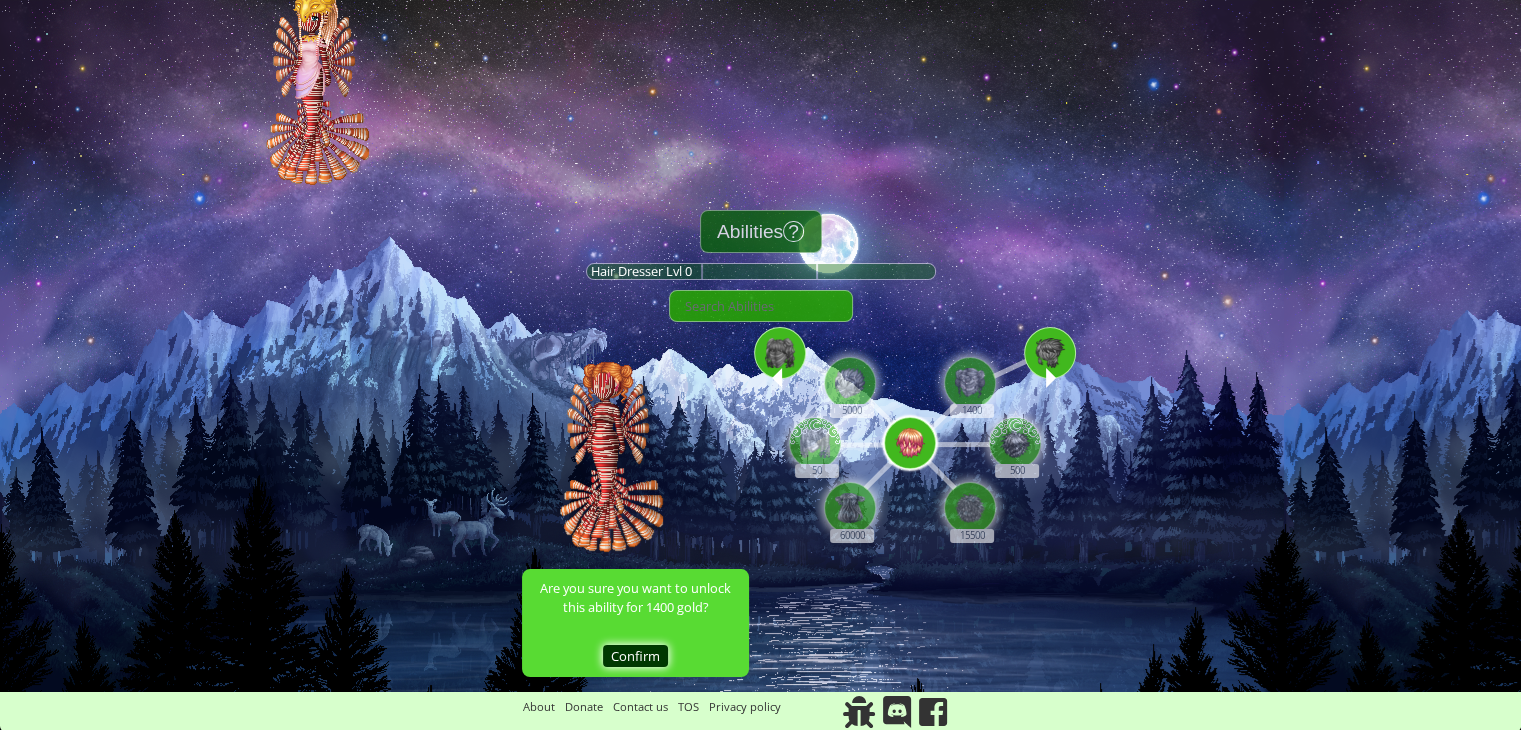 click on "Confirm" at bounding box center (635, 656) 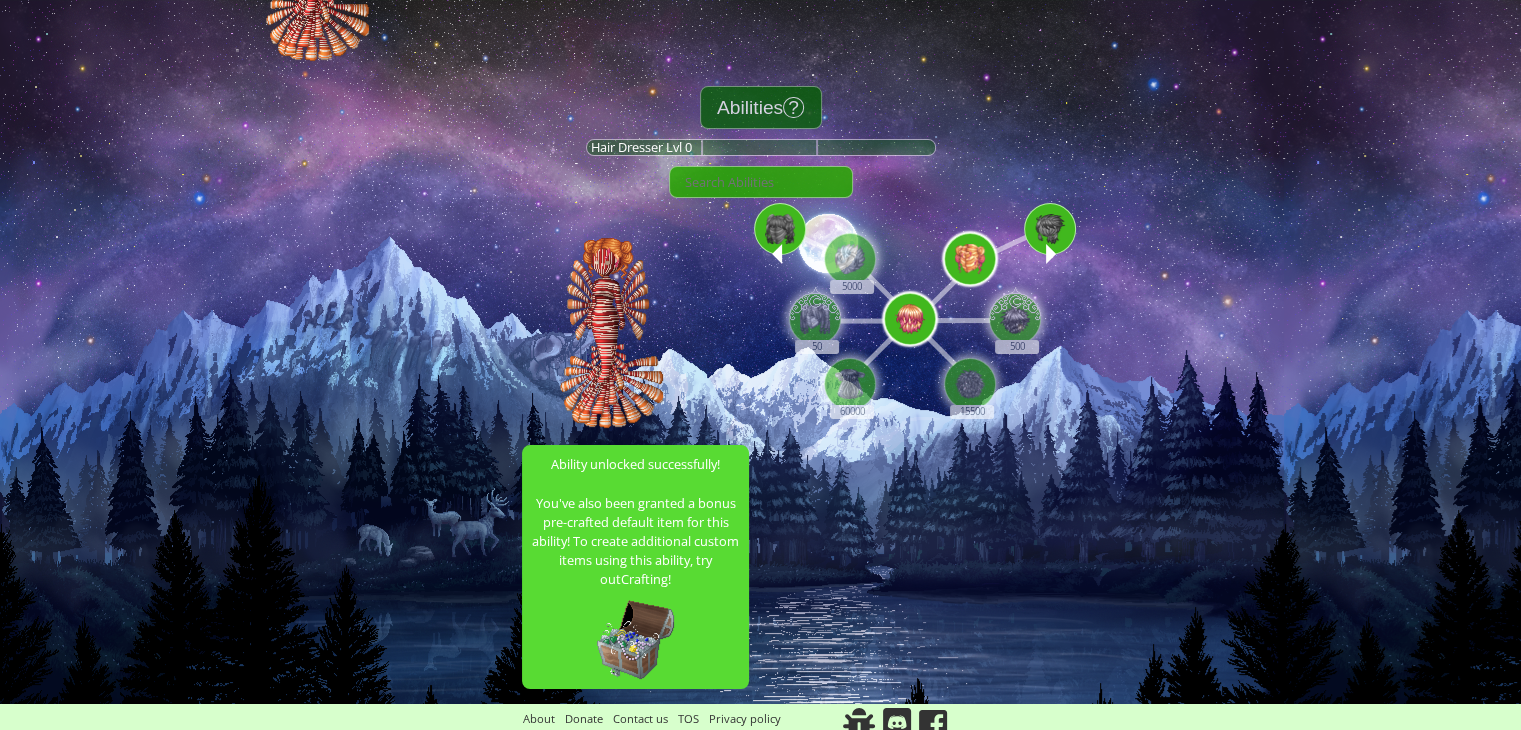scroll, scrollTop: 242, scrollLeft: 0, axis: vertical 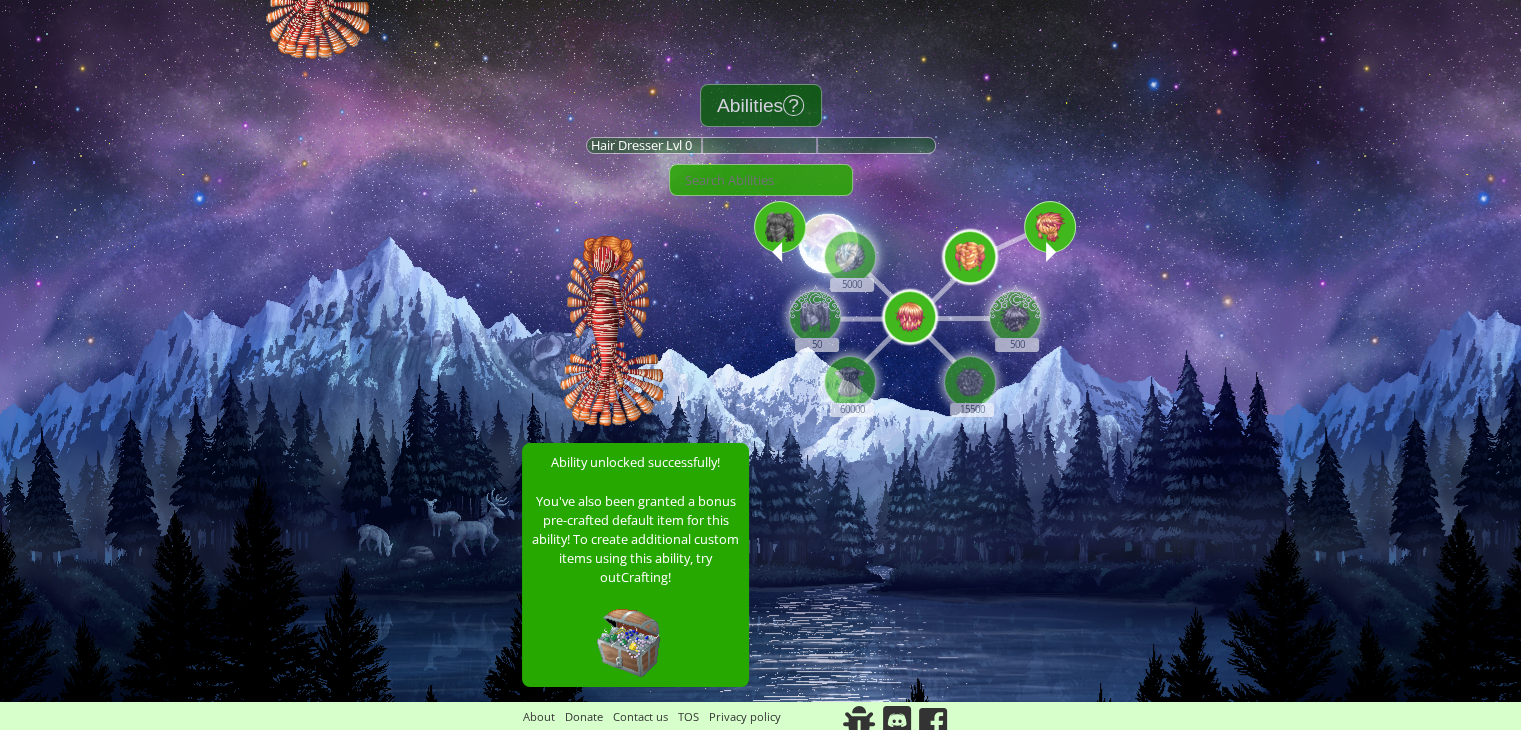 click at bounding box center [1051, 252] 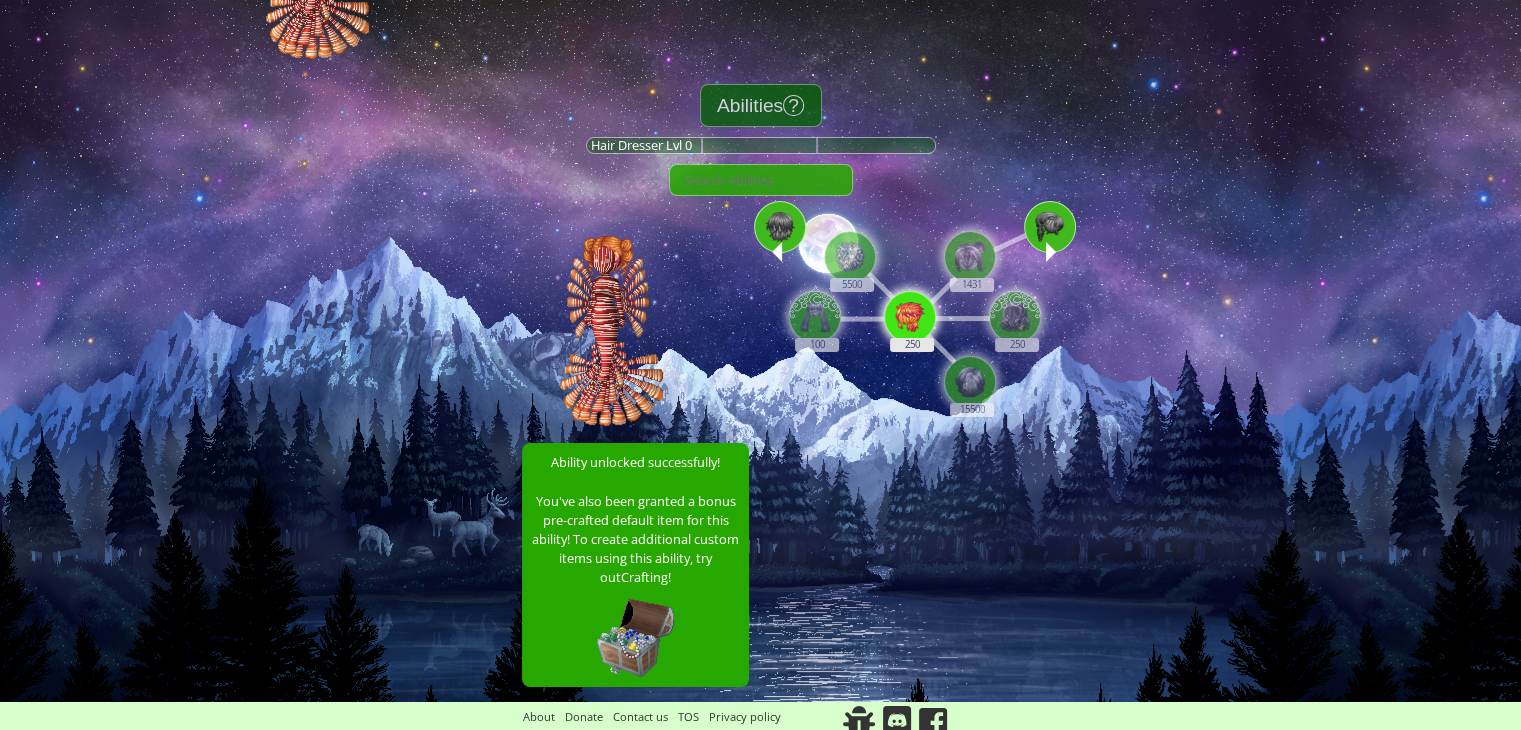 click at bounding box center (910, 317) 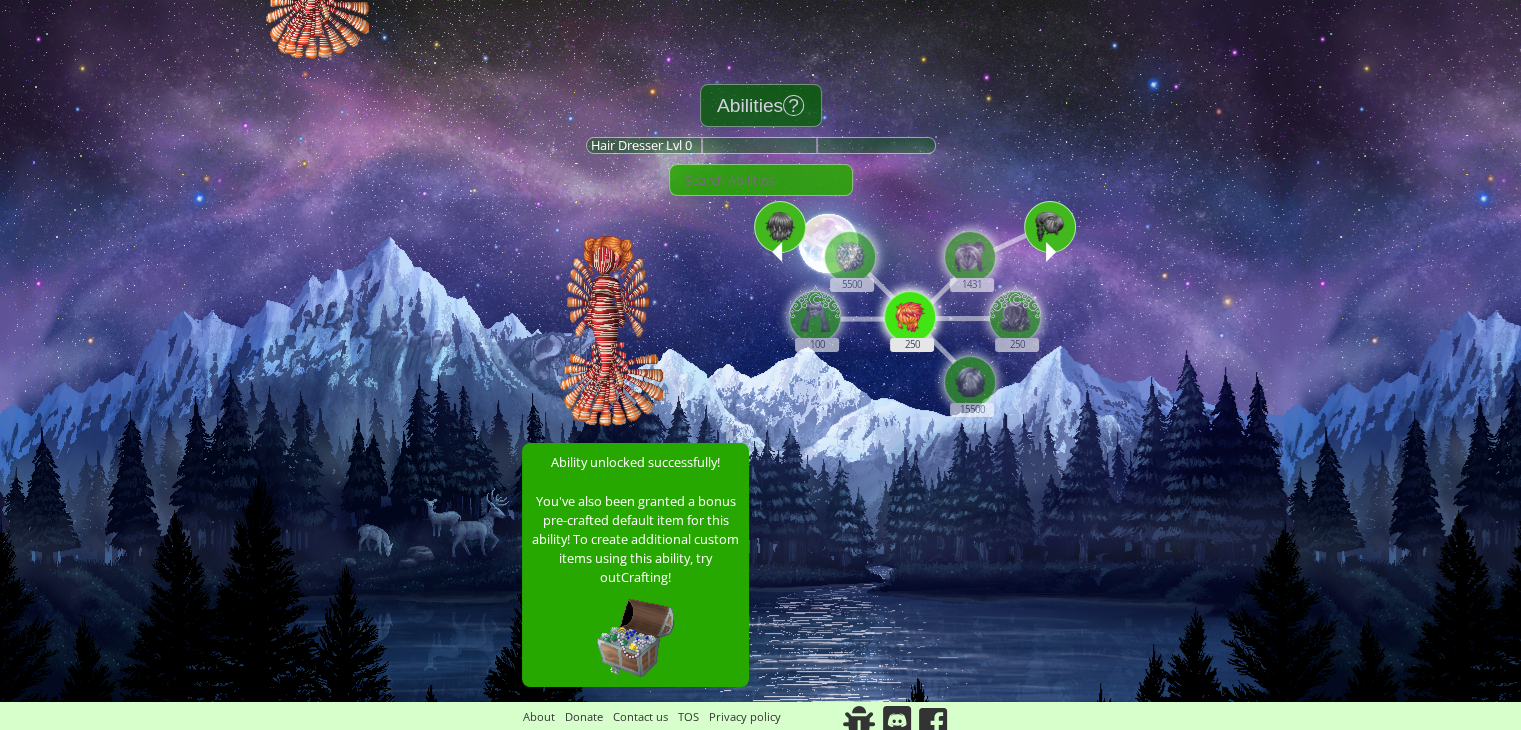 click on "250" at bounding box center (911, 306) 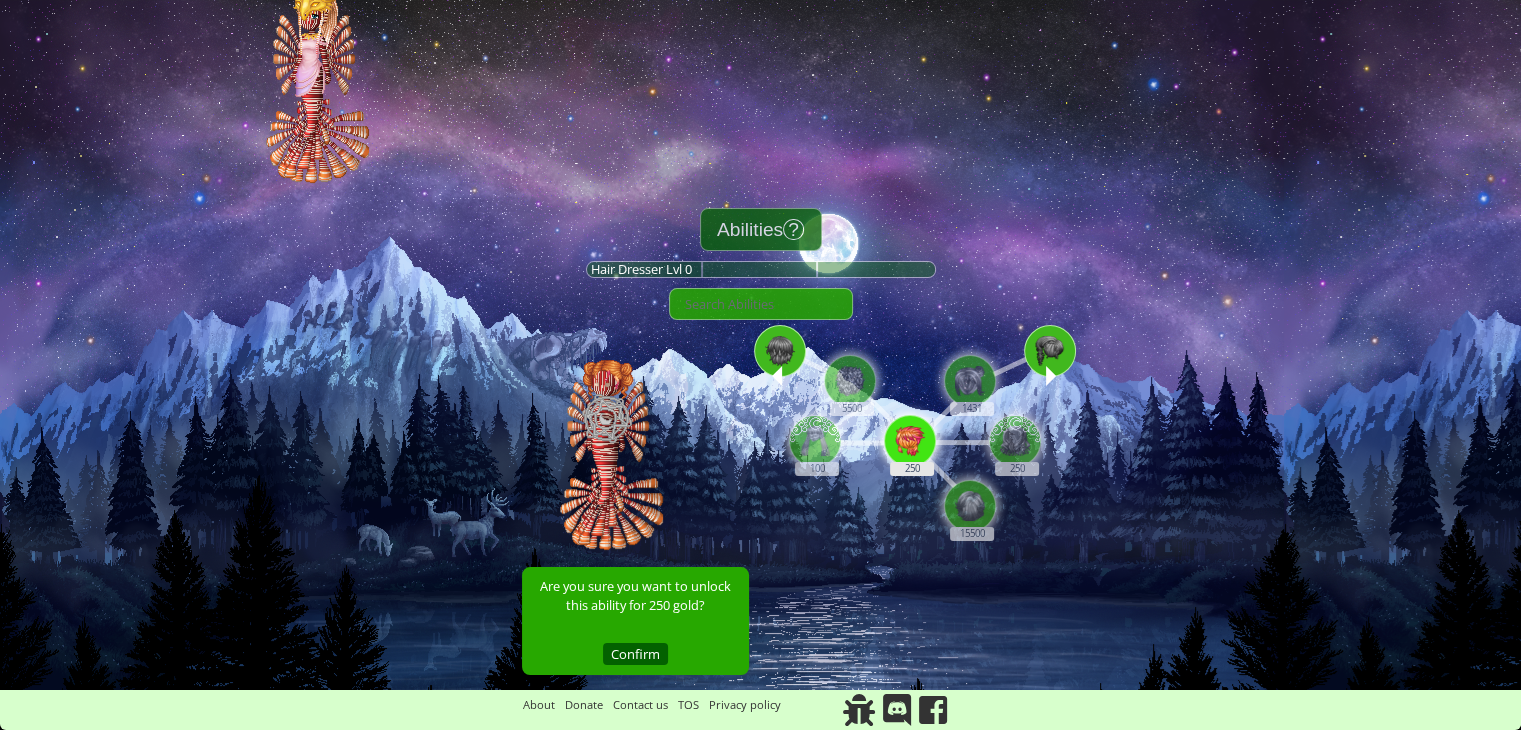 scroll, scrollTop: 116, scrollLeft: 0, axis: vertical 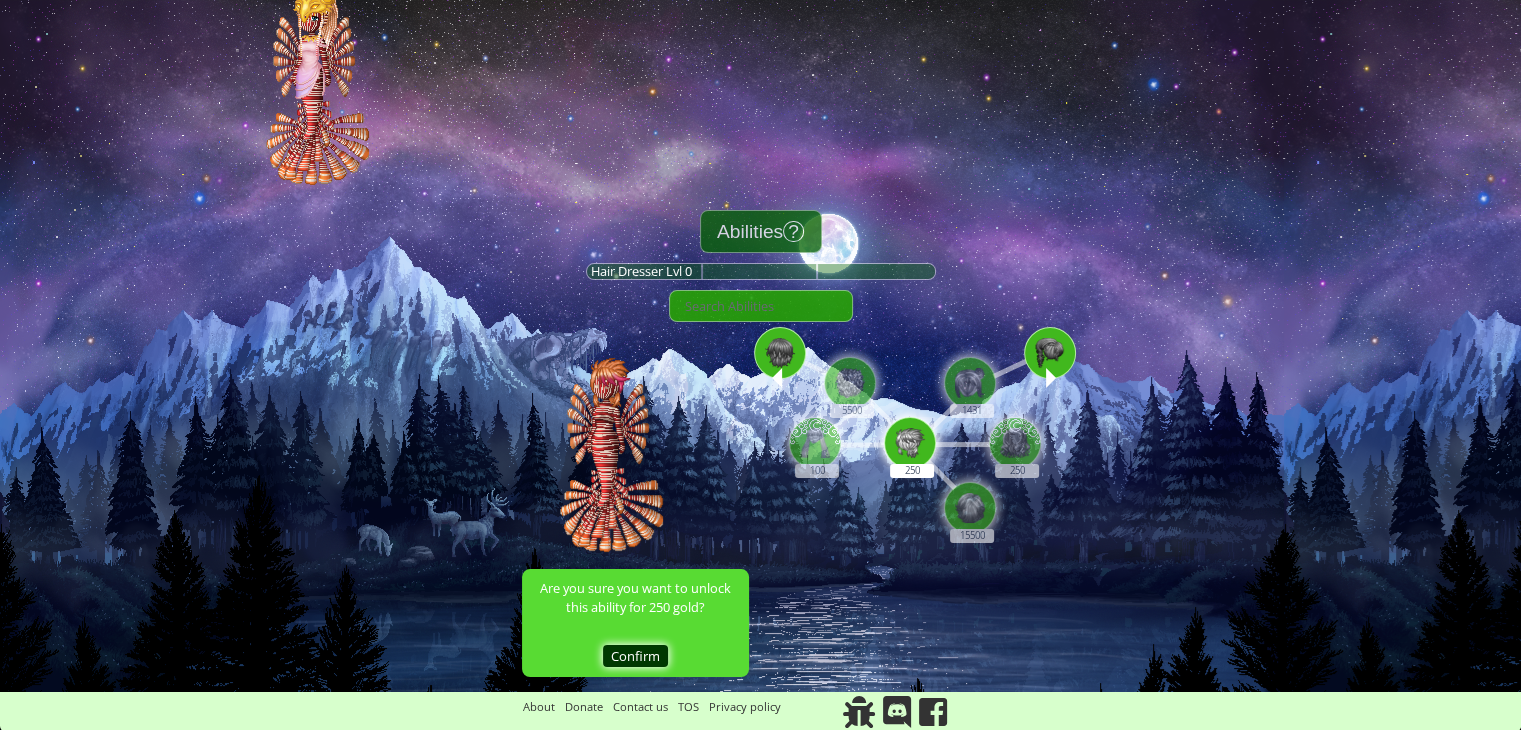click on "Confirm" at bounding box center [635, 656] 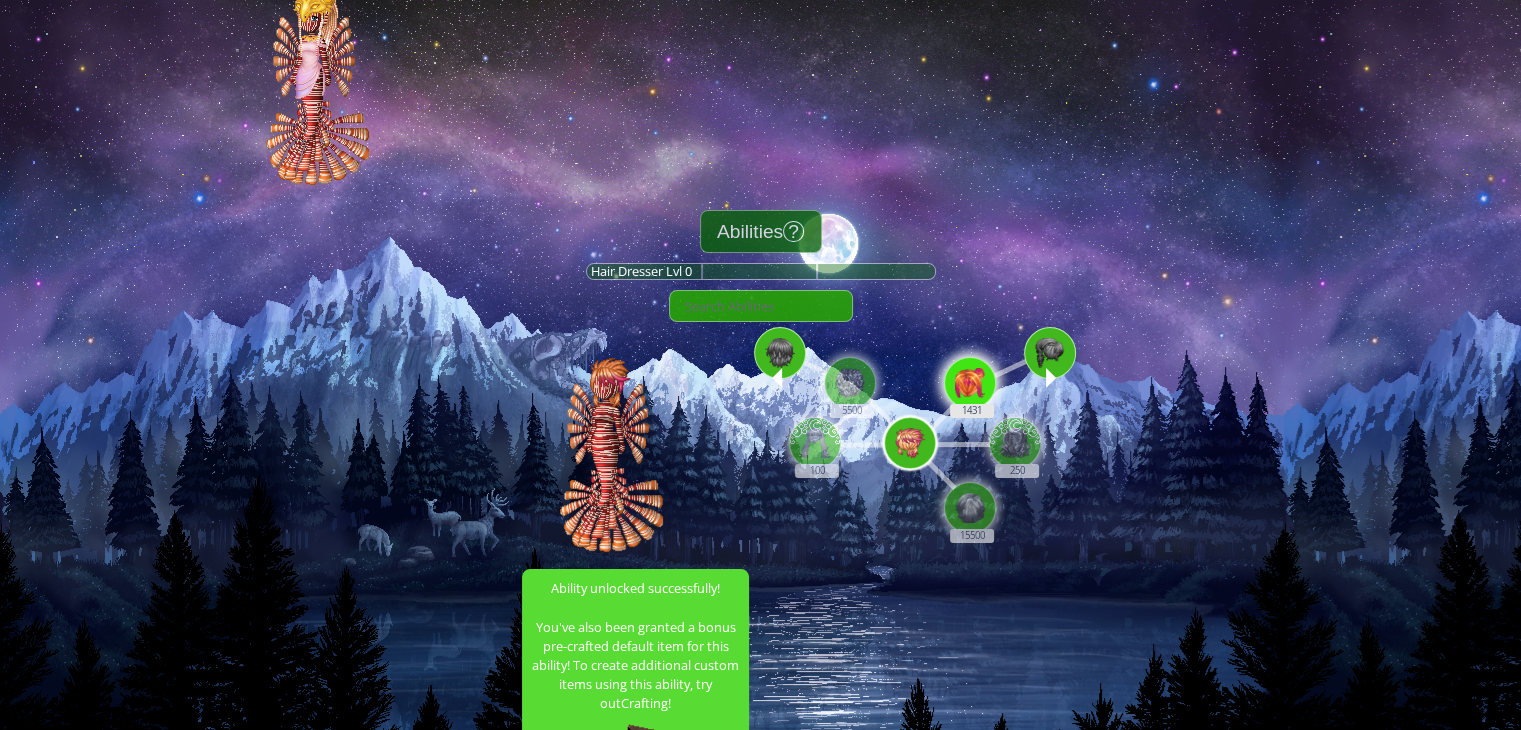 click at bounding box center (970, 383) 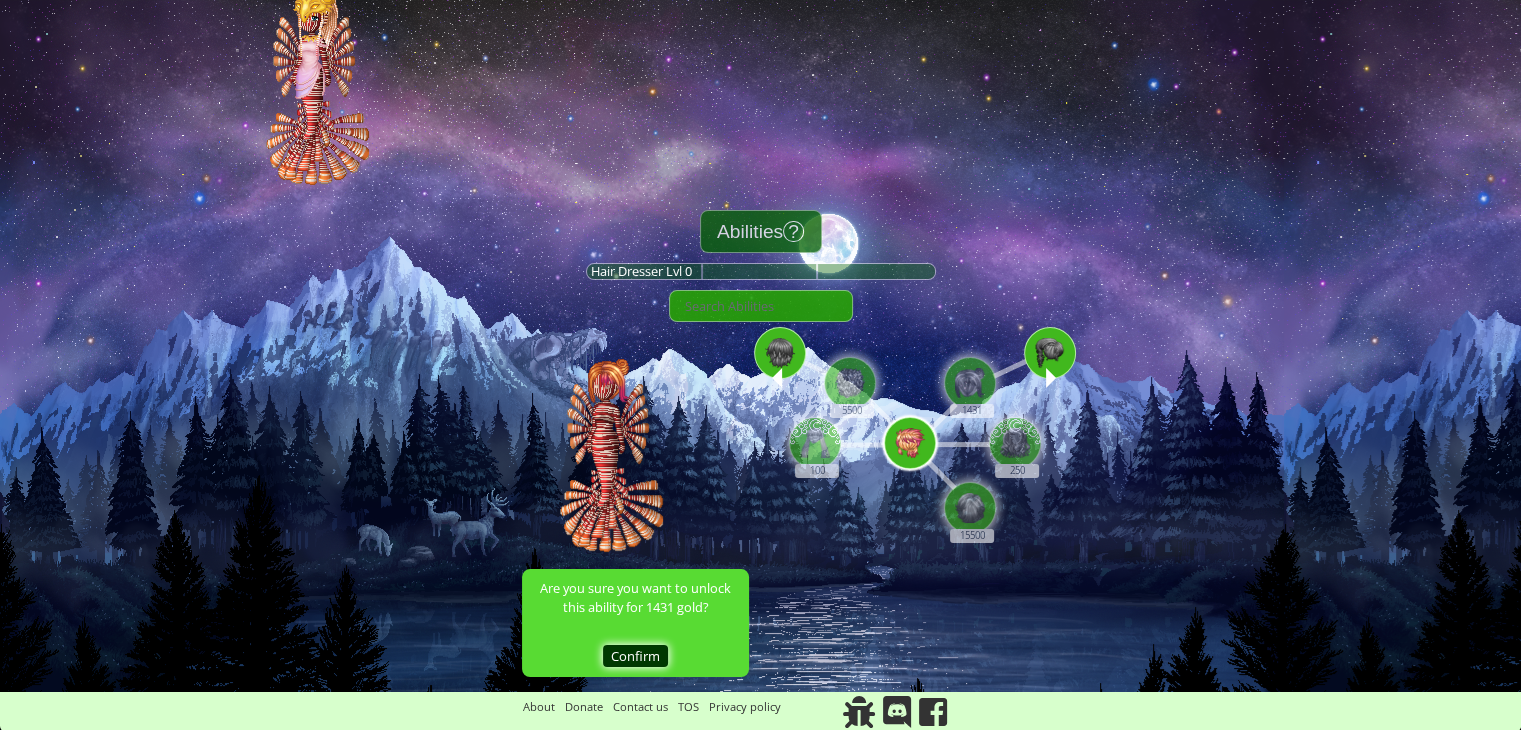 click on "Confirm" at bounding box center [635, 656] 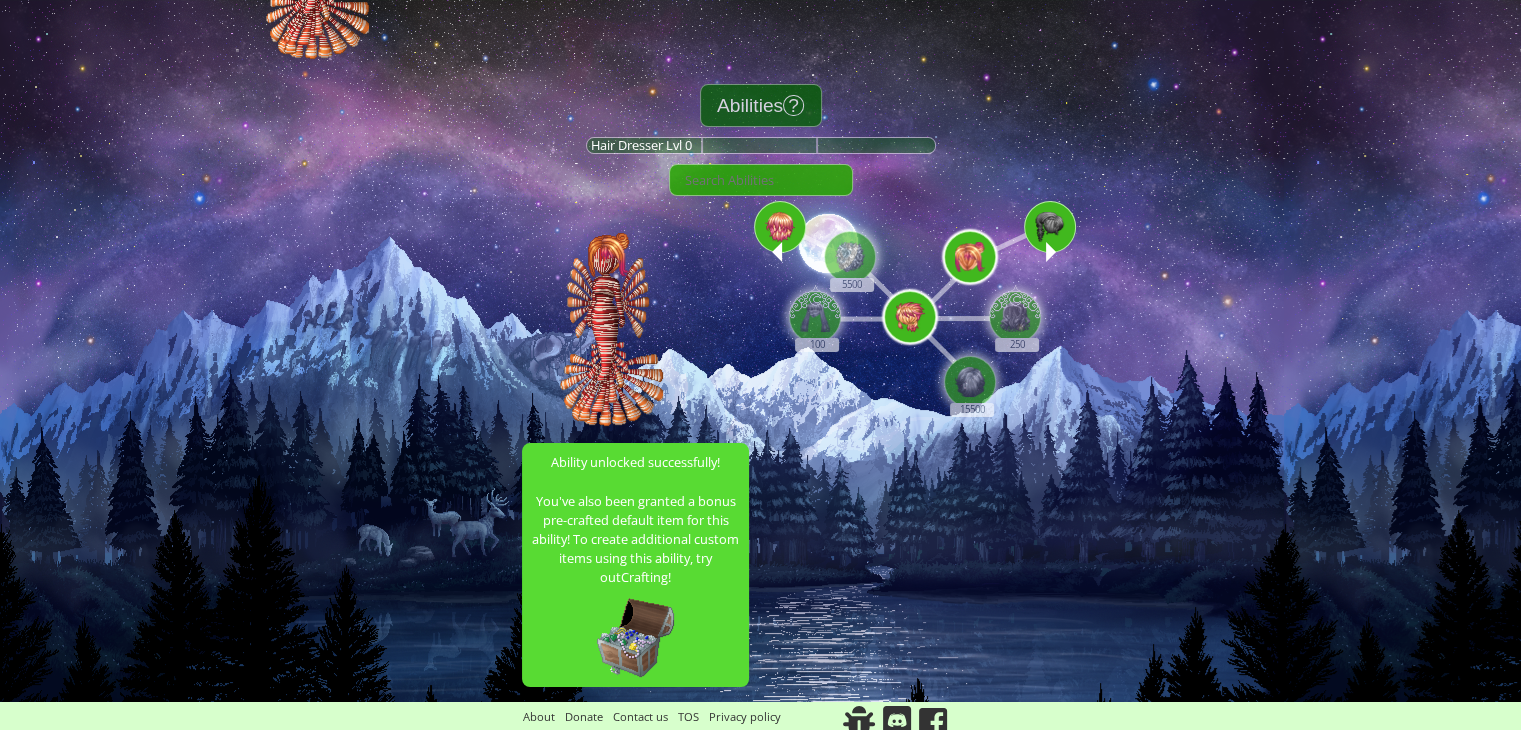 scroll, scrollTop: 243, scrollLeft: 0, axis: vertical 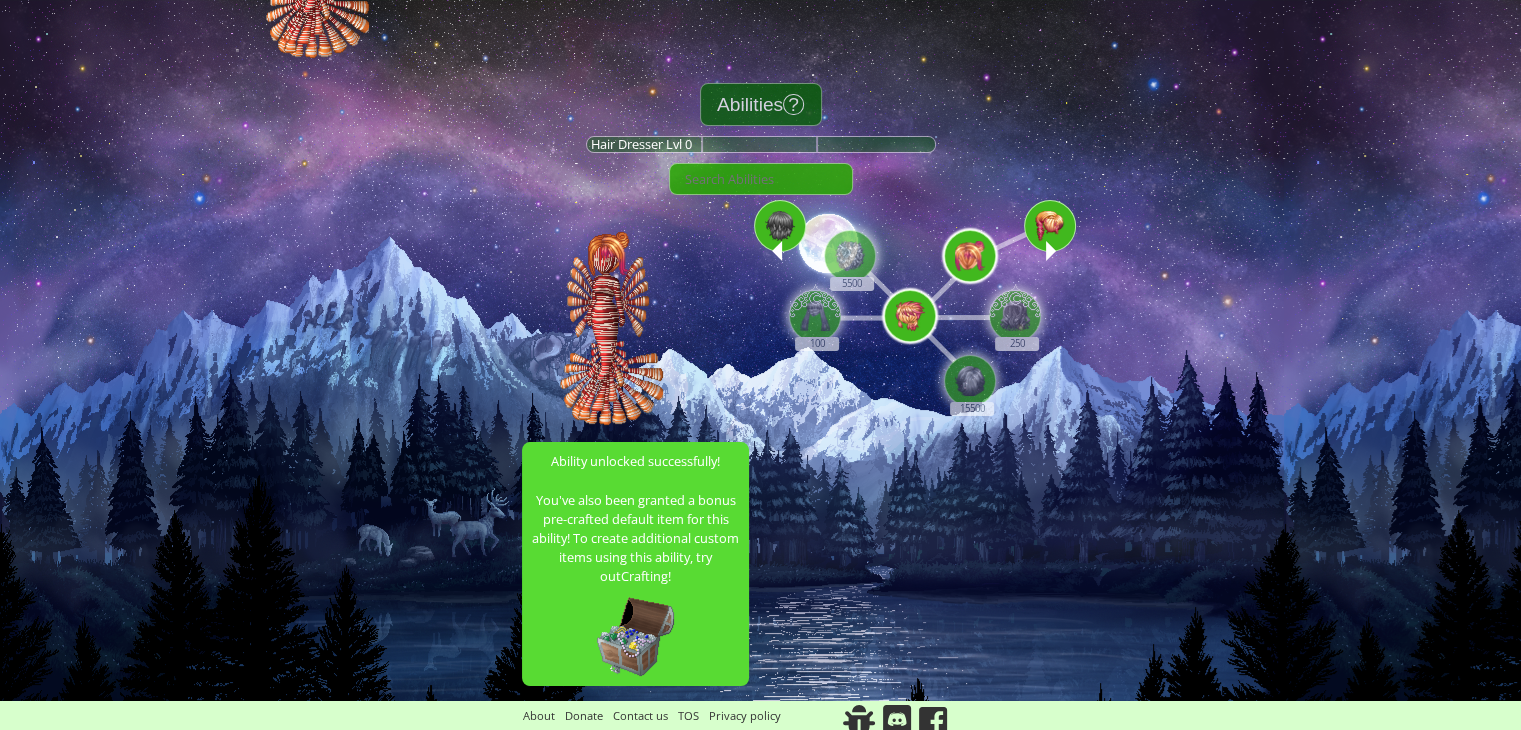 click at bounding box center [1051, 251] 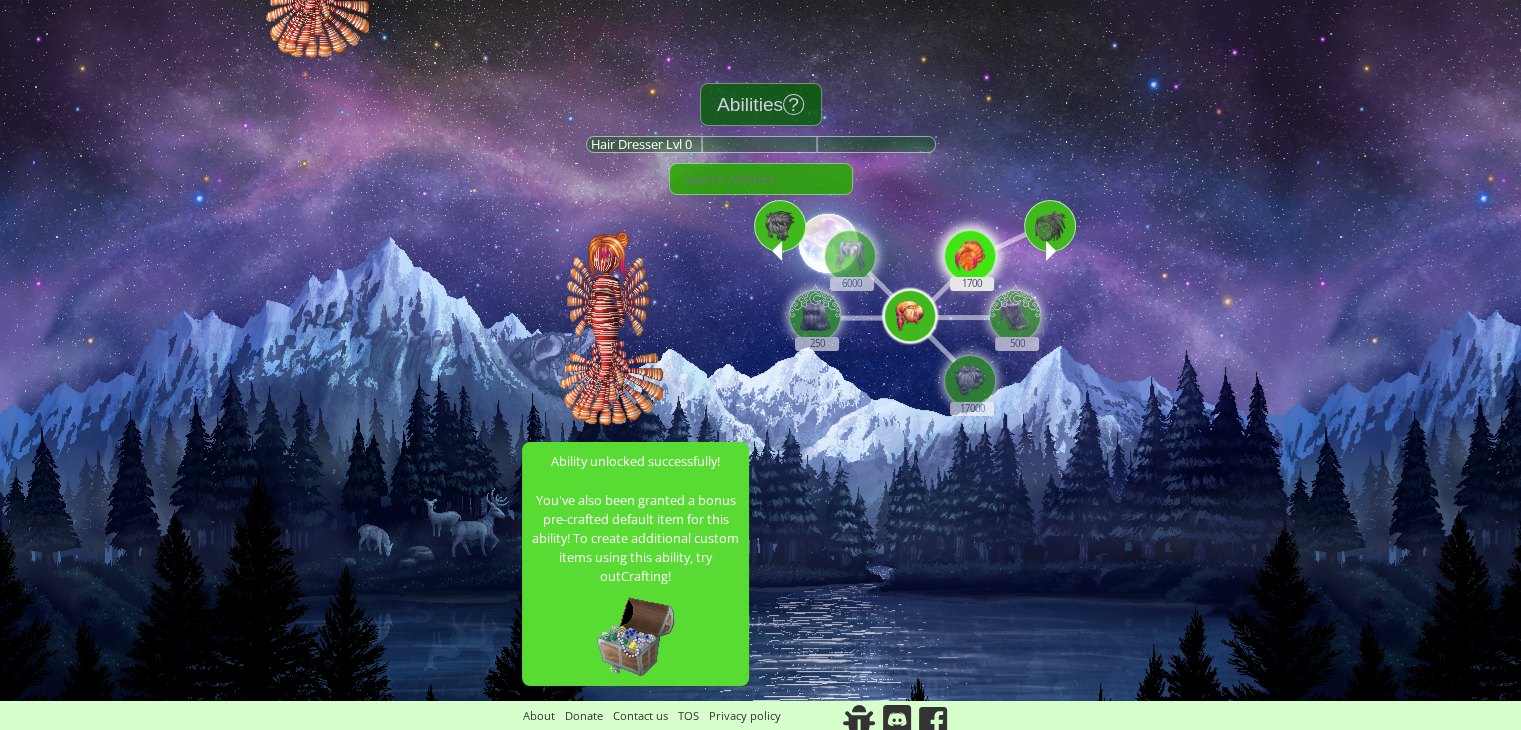 click at bounding box center (970, 256) 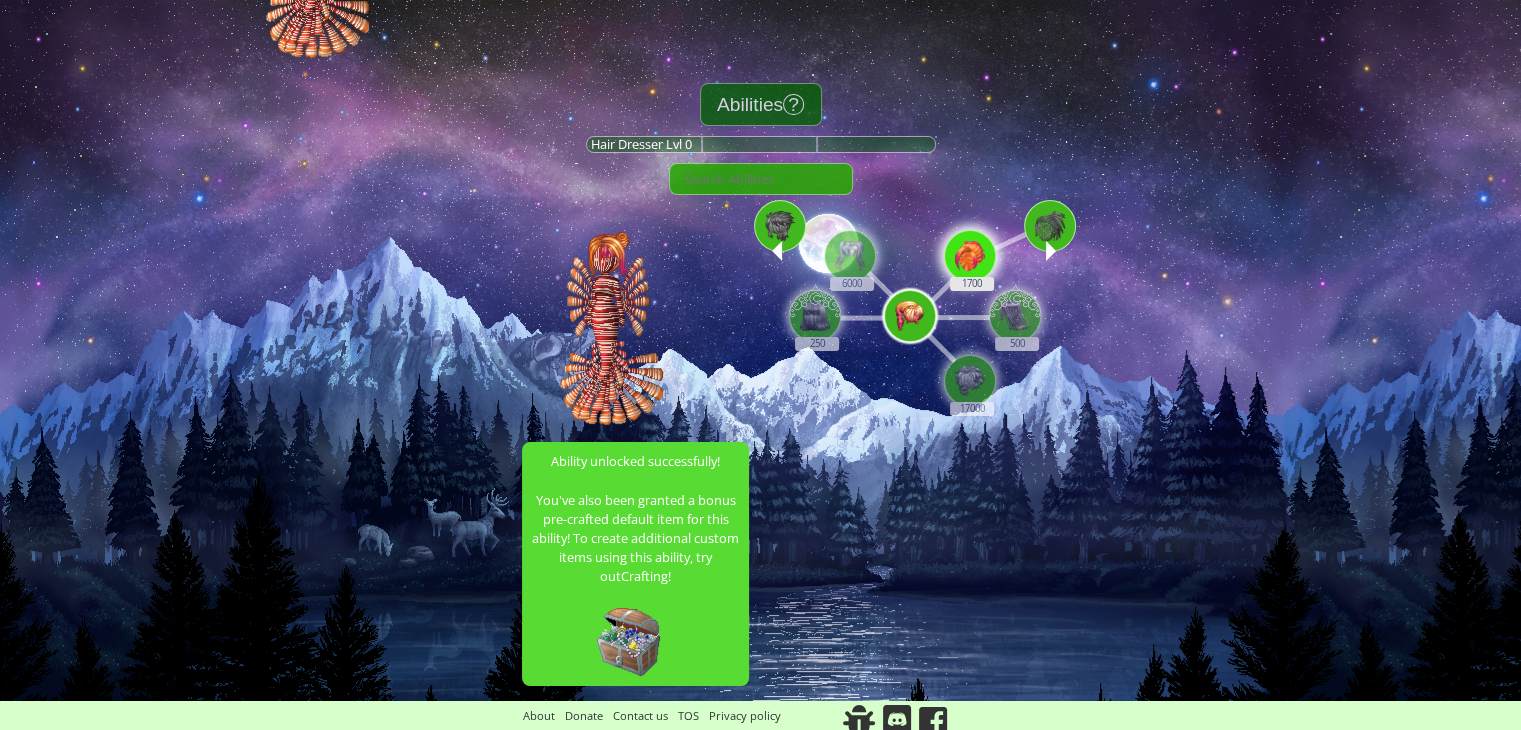 click on "1700" at bounding box center (971, 245) 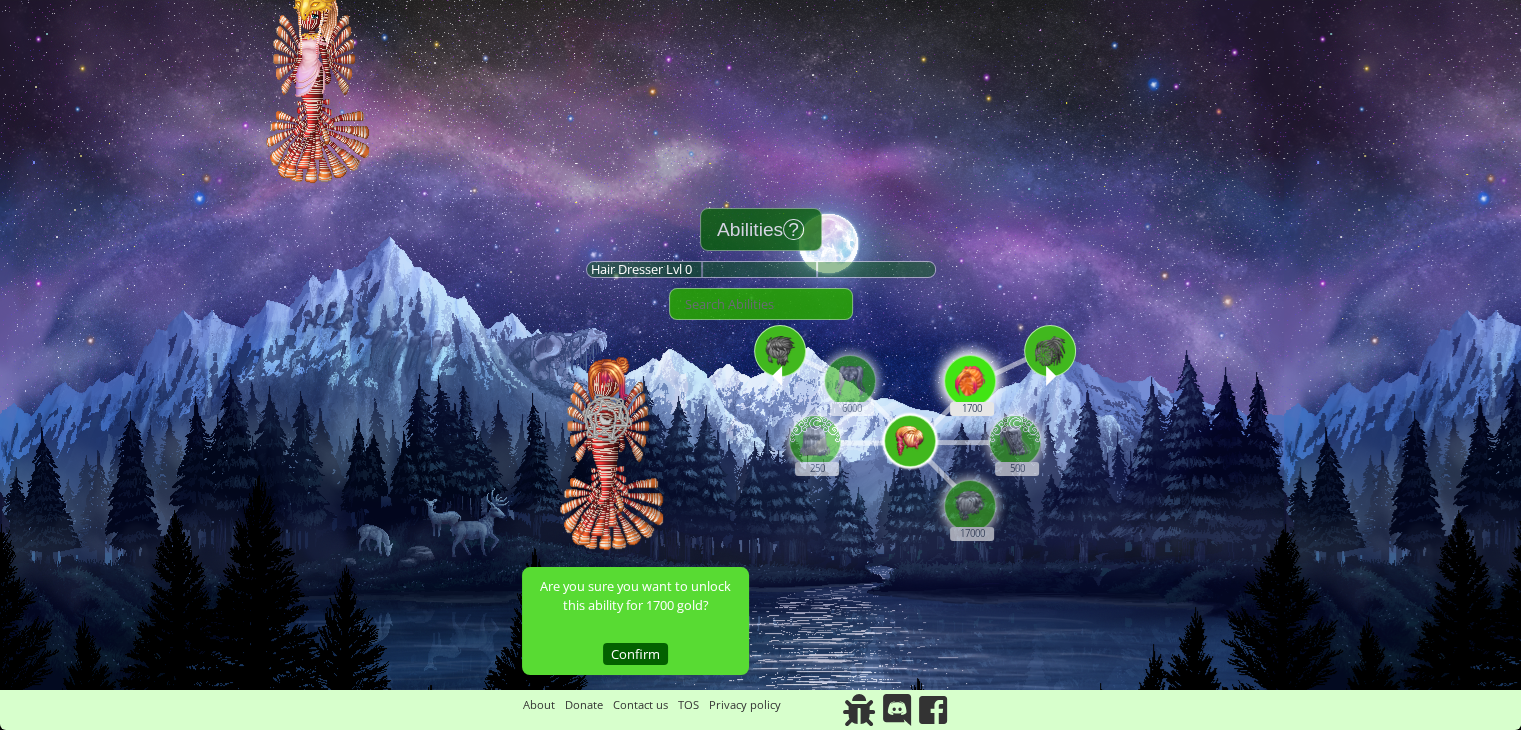 scroll, scrollTop: 116, scrollLeft: 0, axis: vertical 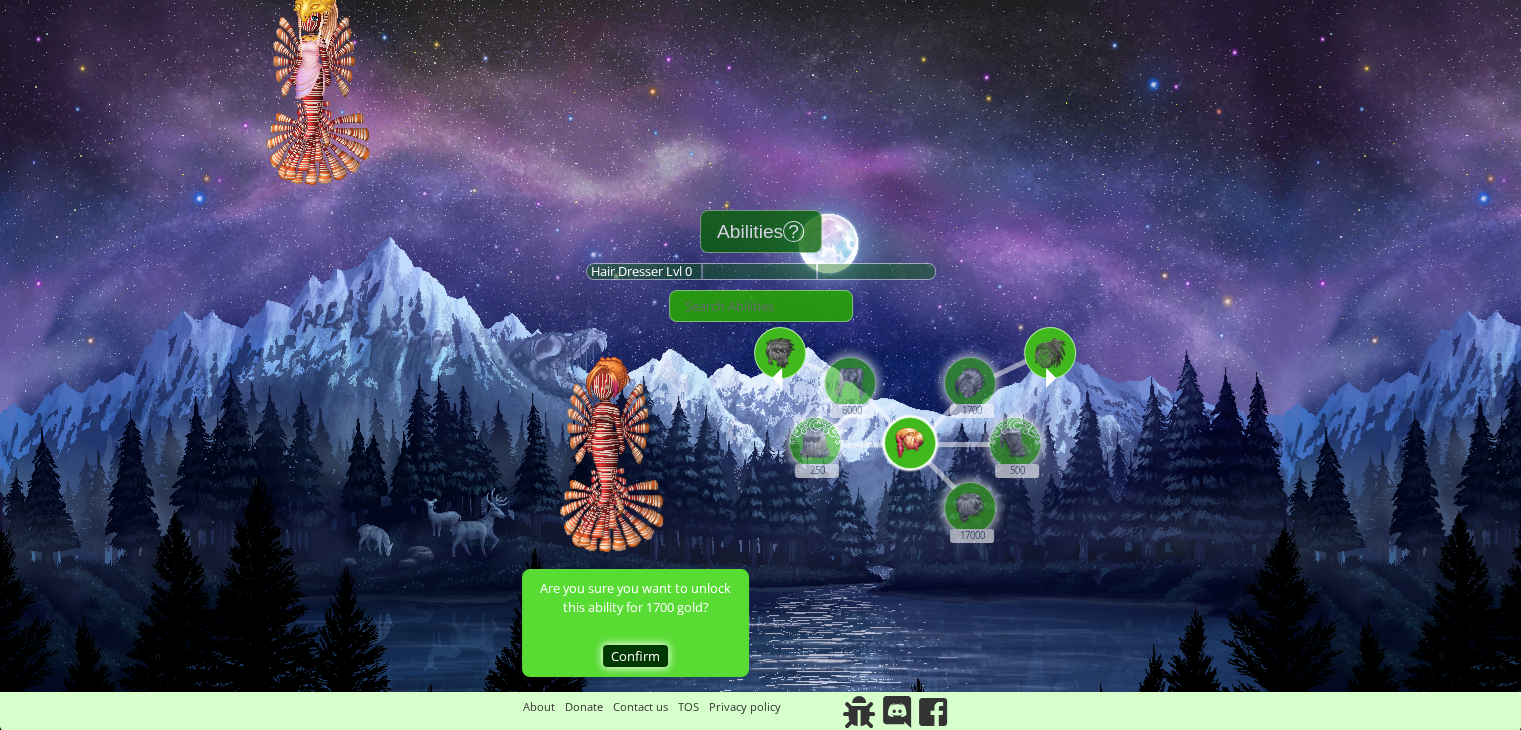 click on "Confirm" at bounding box center (635, 656) 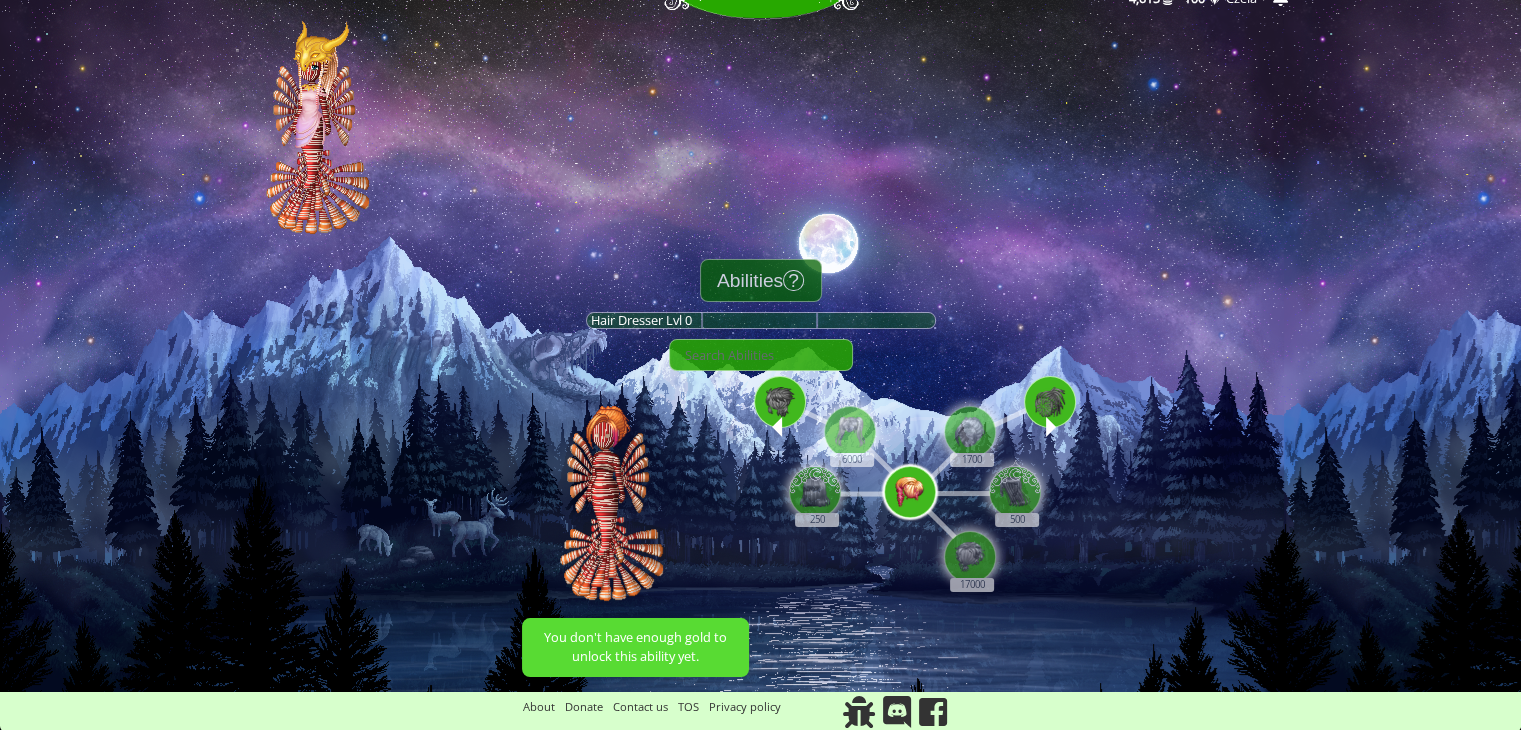 scroll, scrollTop: 0, scrollLeft: 0, axis: both 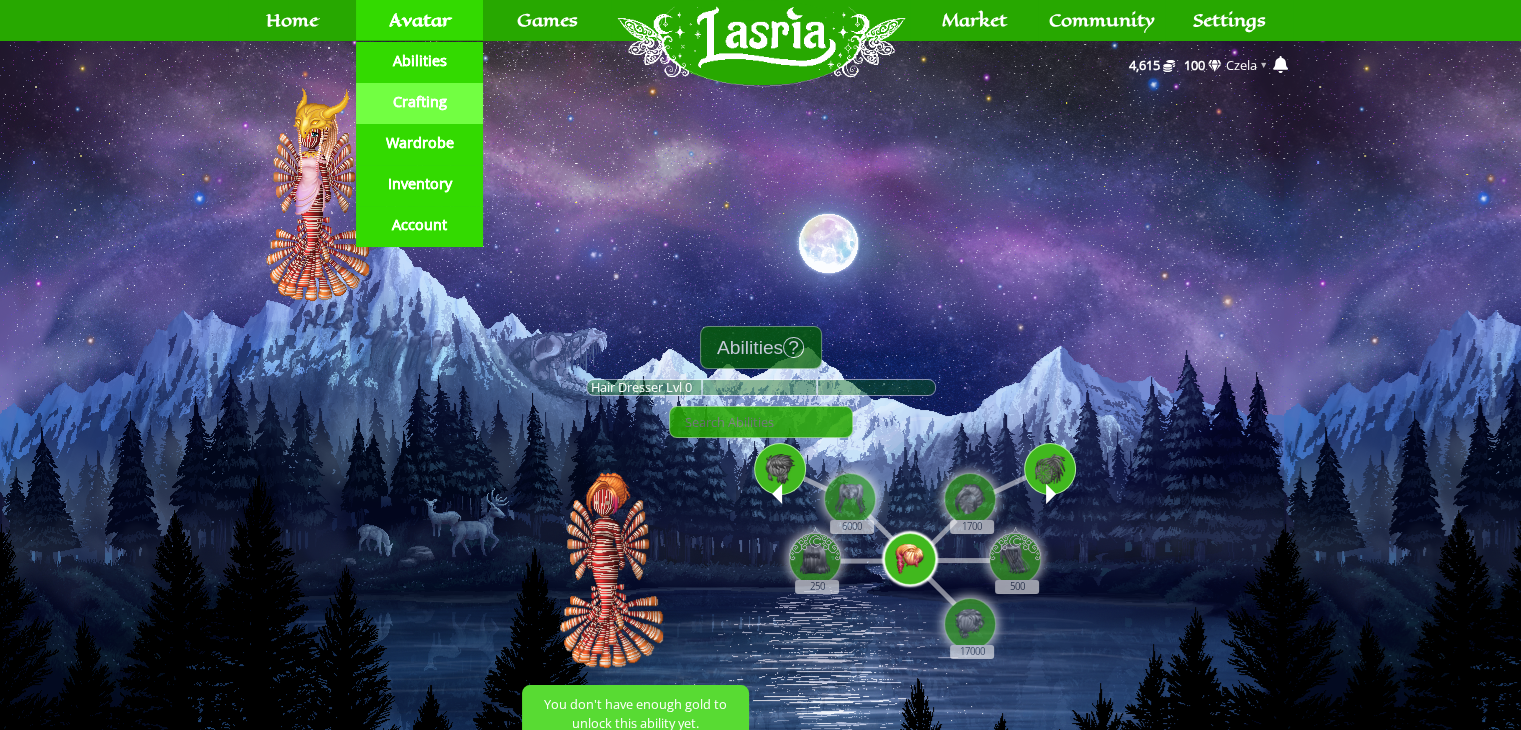 click on "Crafting" at bounding box center (419, 102) 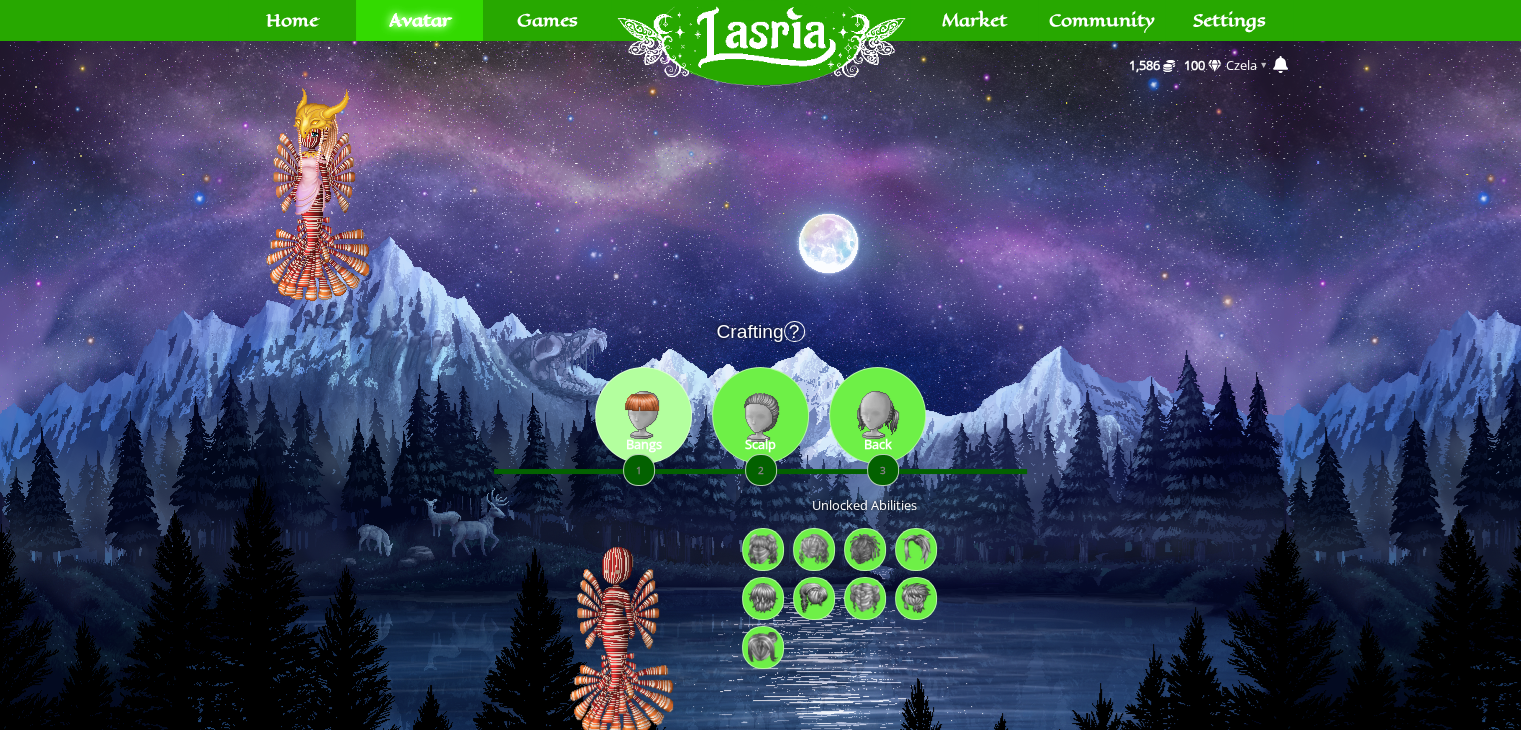 scroll, scrollTop: 96, scrollLeft: 0, axis: vertical 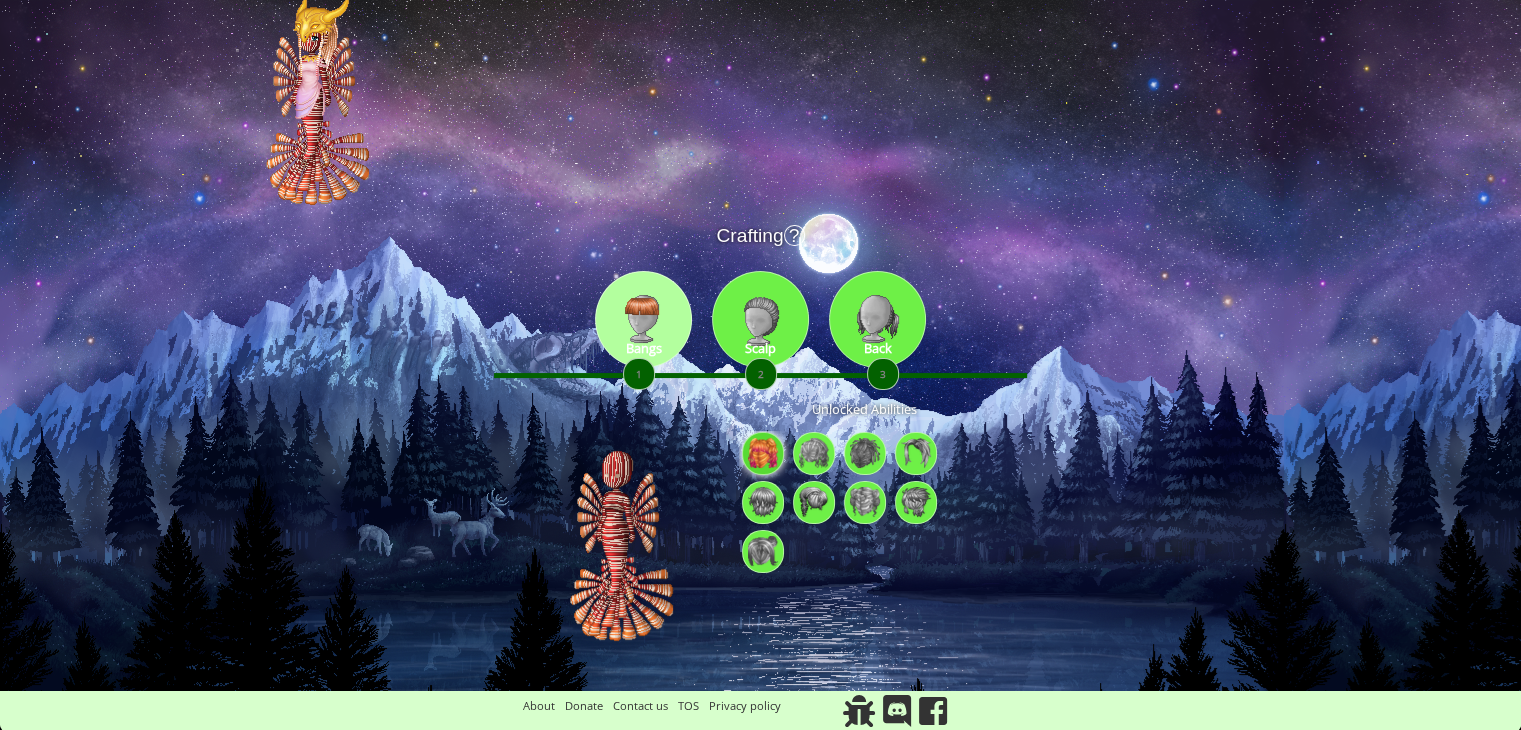 click at bounding box center [763, 453] 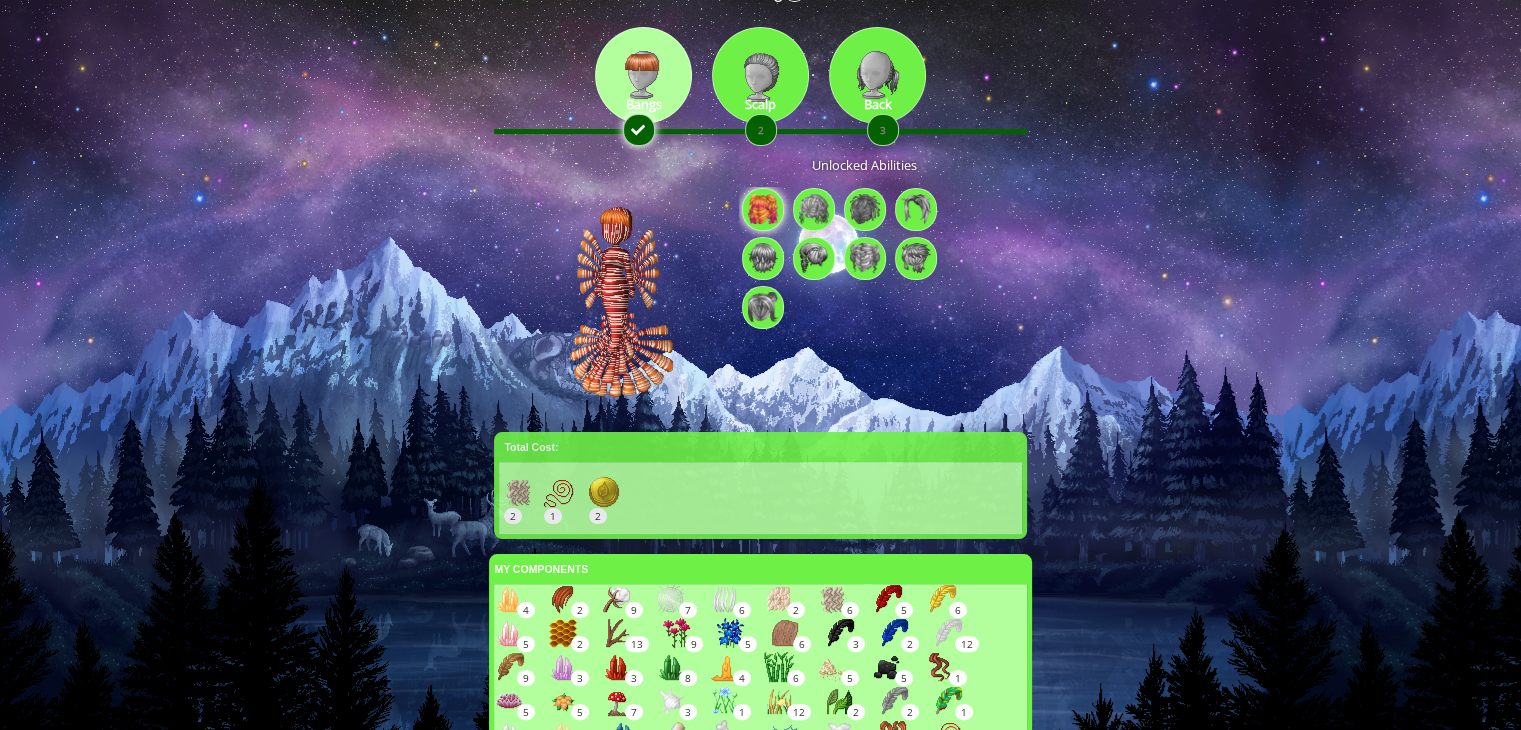 scroll, scrollTop: 336, scrollLeft: 0, axis: vertical 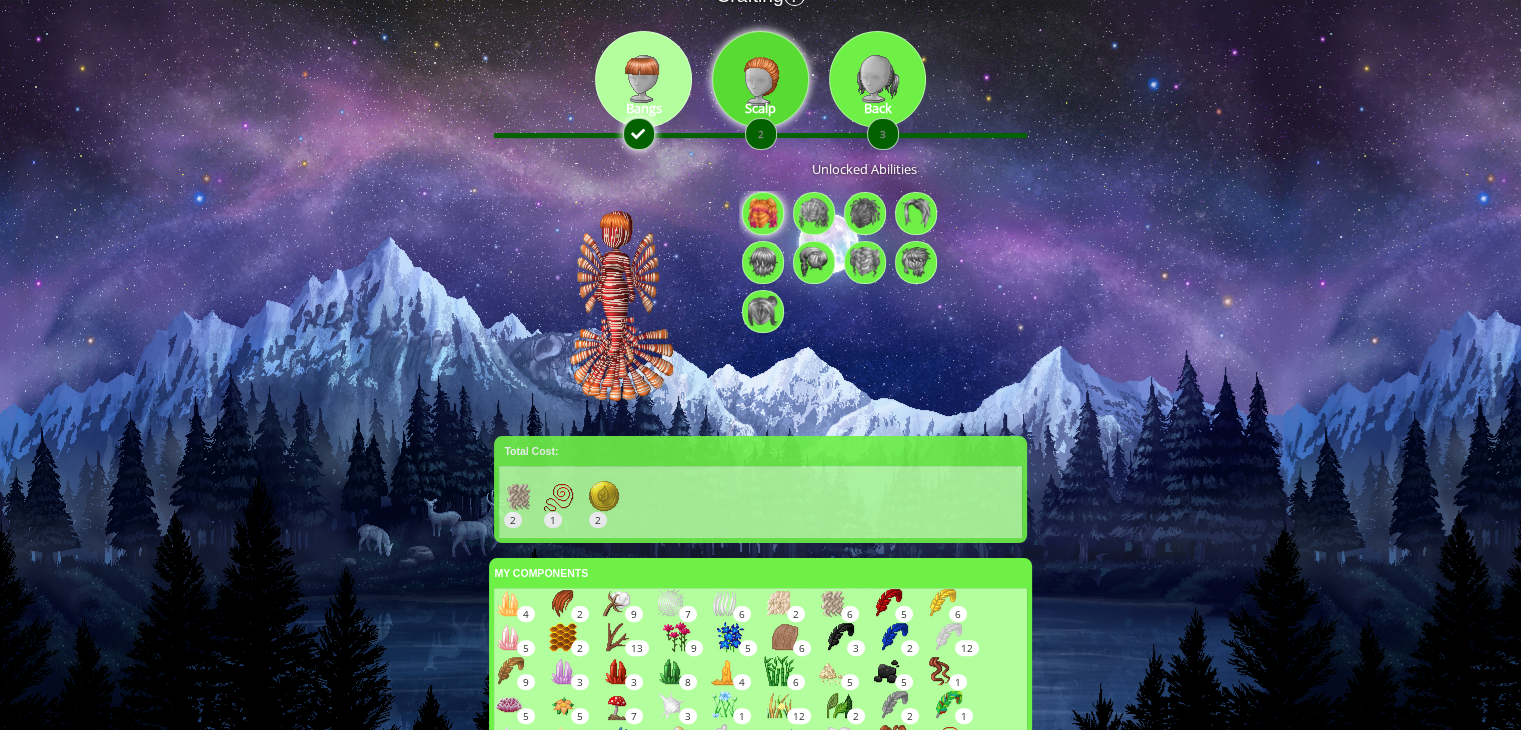click at bounding box center (760, 79) 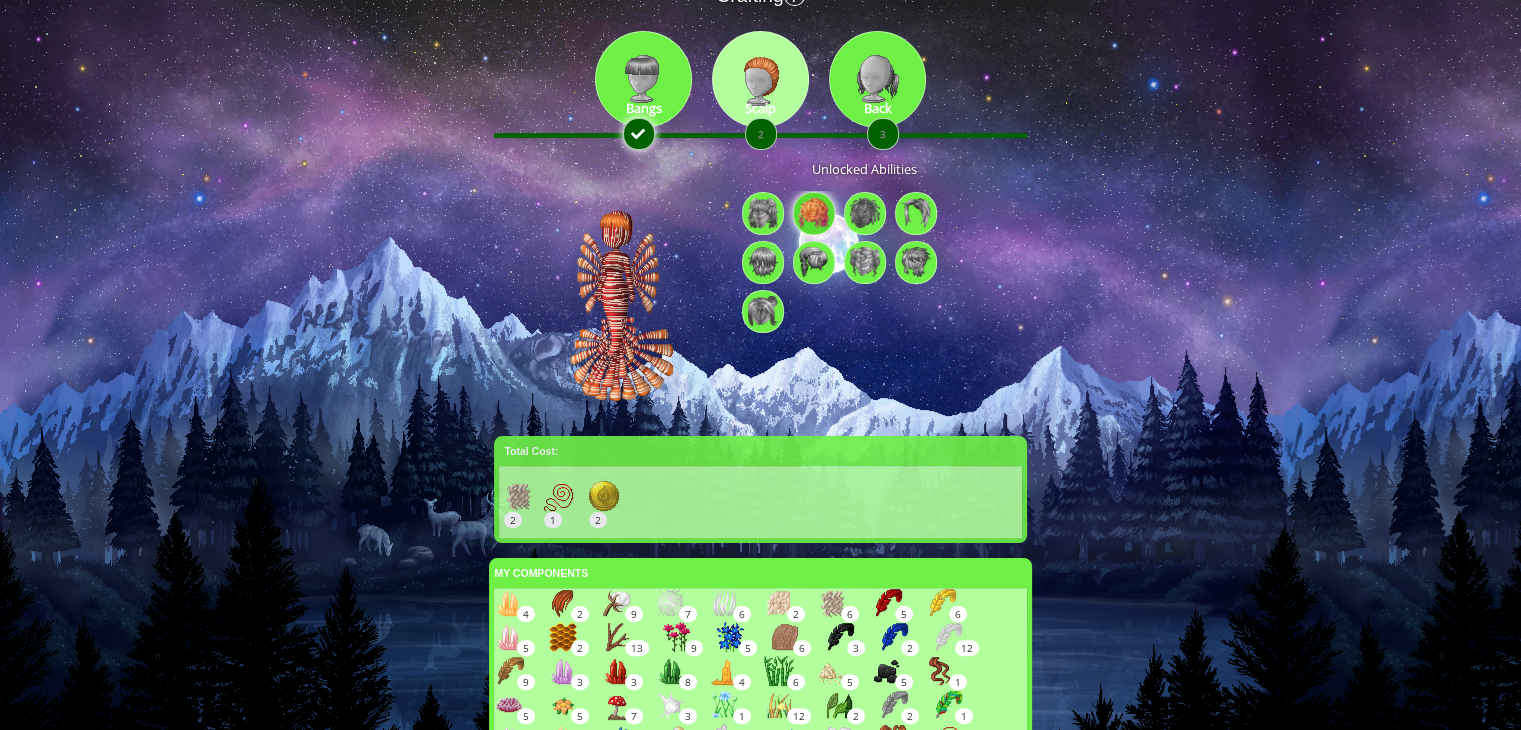 click at bounding box center (814, 213) 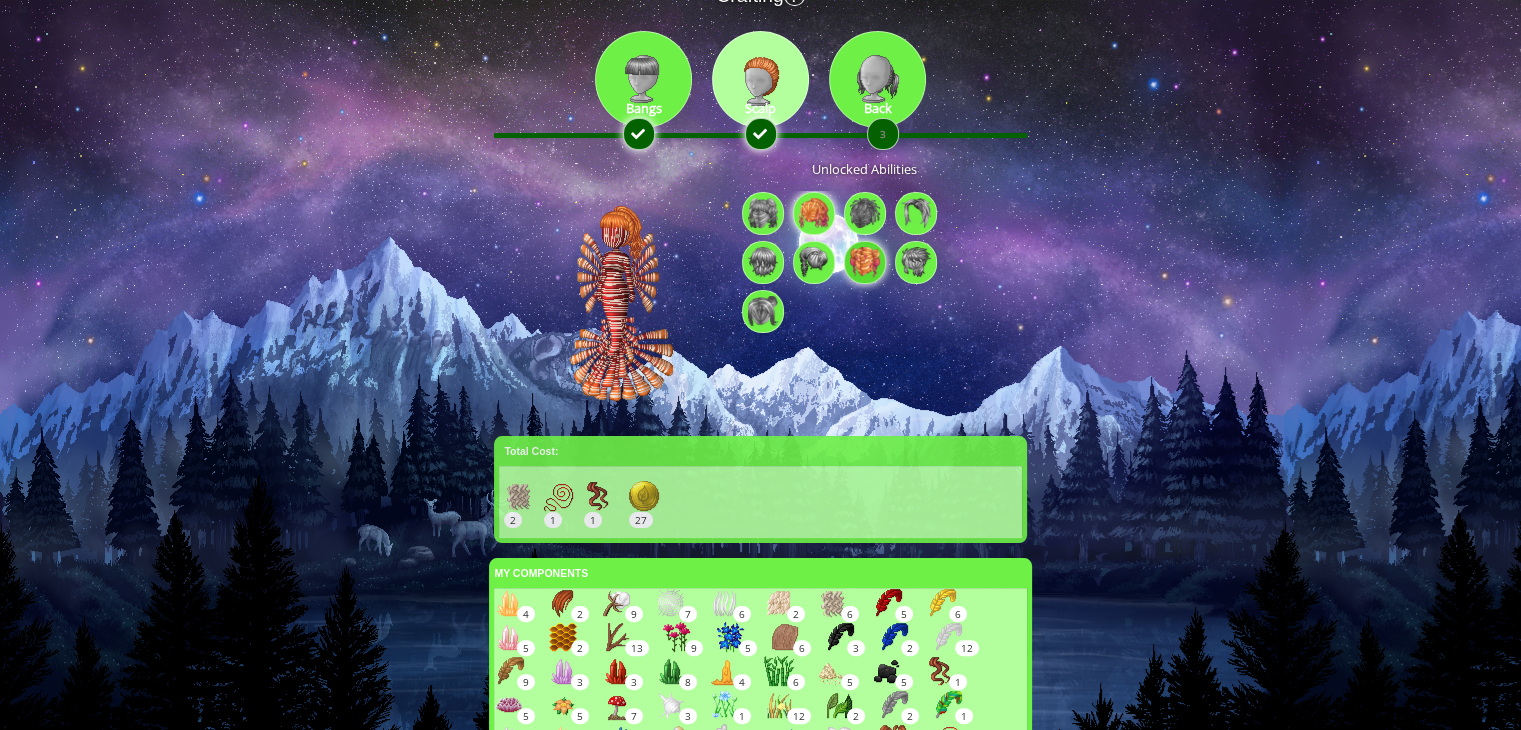 click at bounding box center [865, 262] 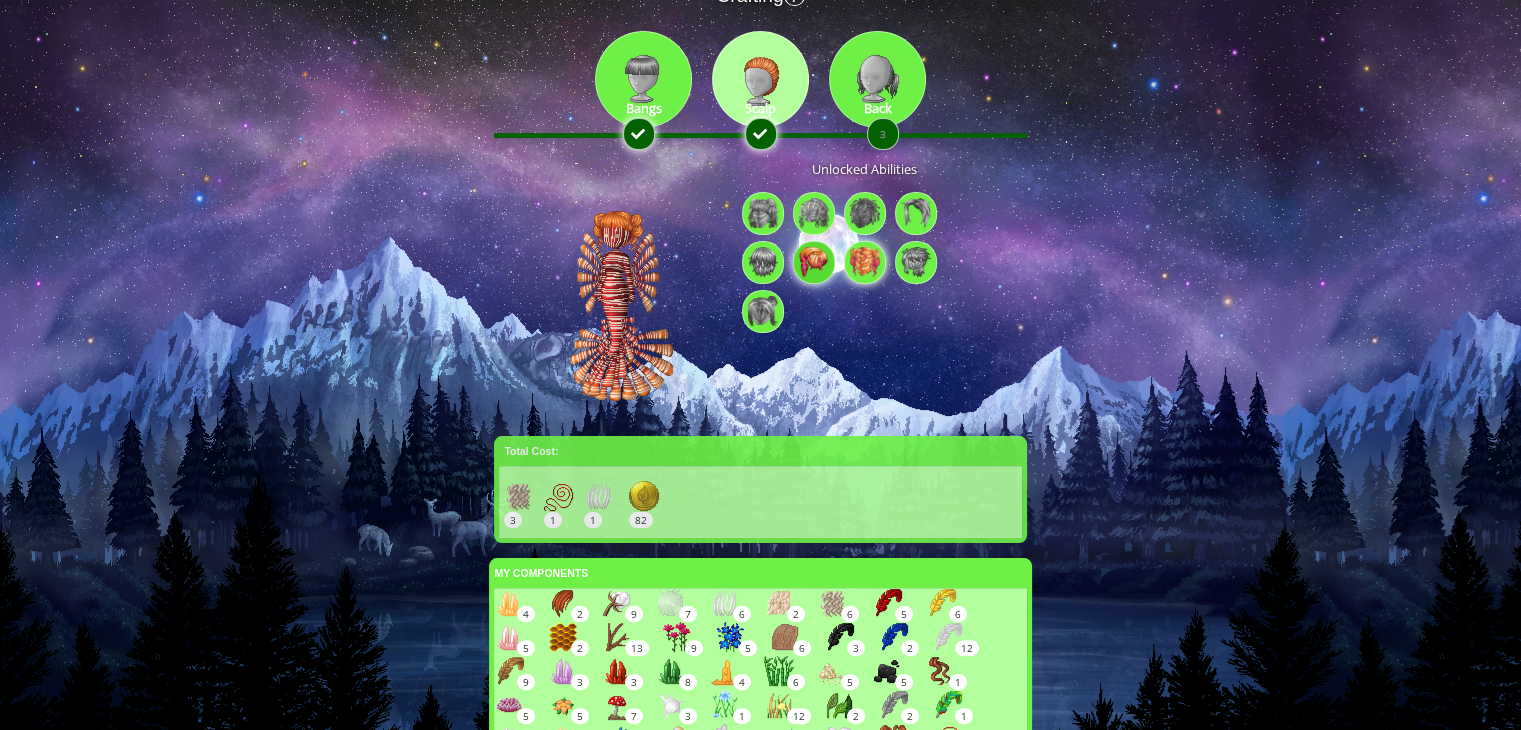 click at bounding box center (814, 262) 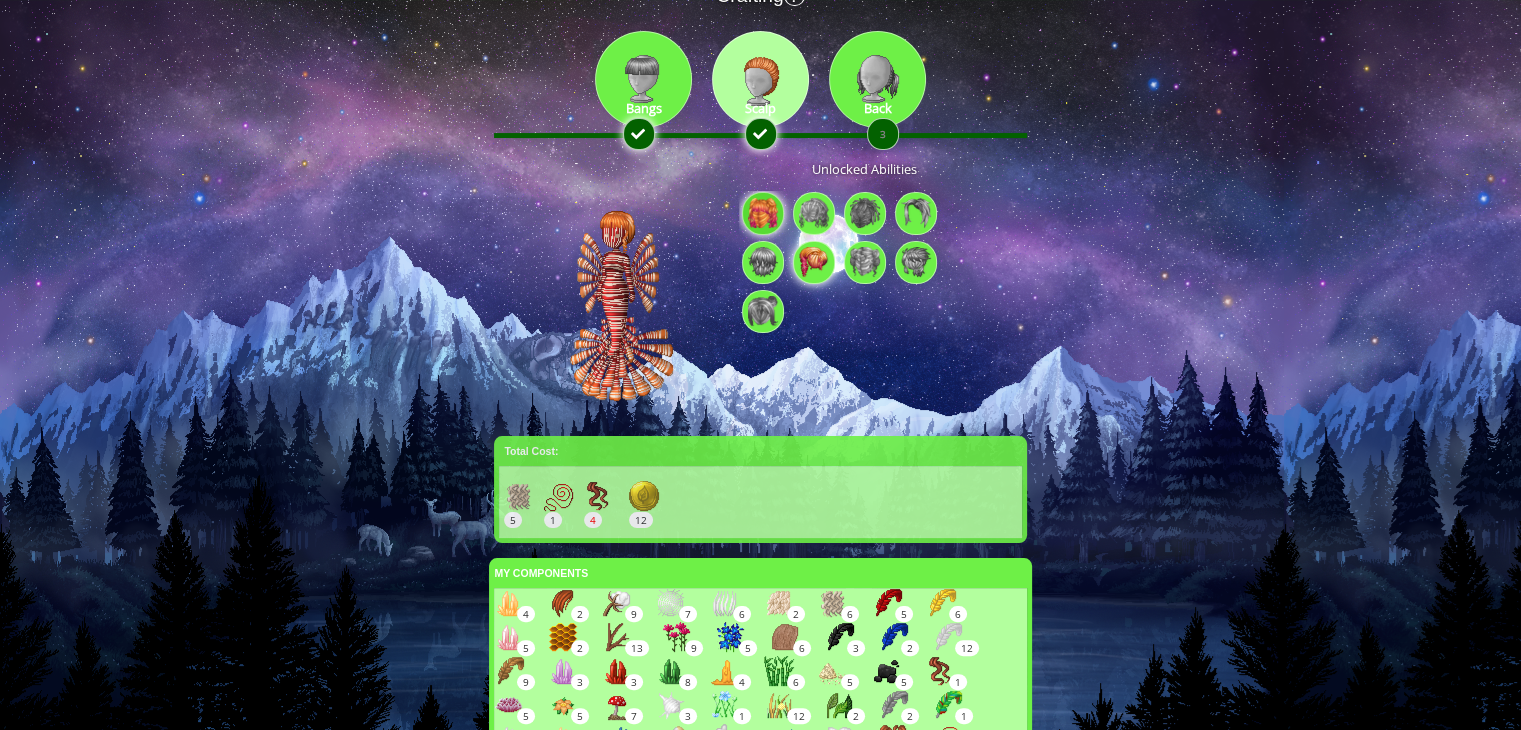 click at bounding box center [763, 213] 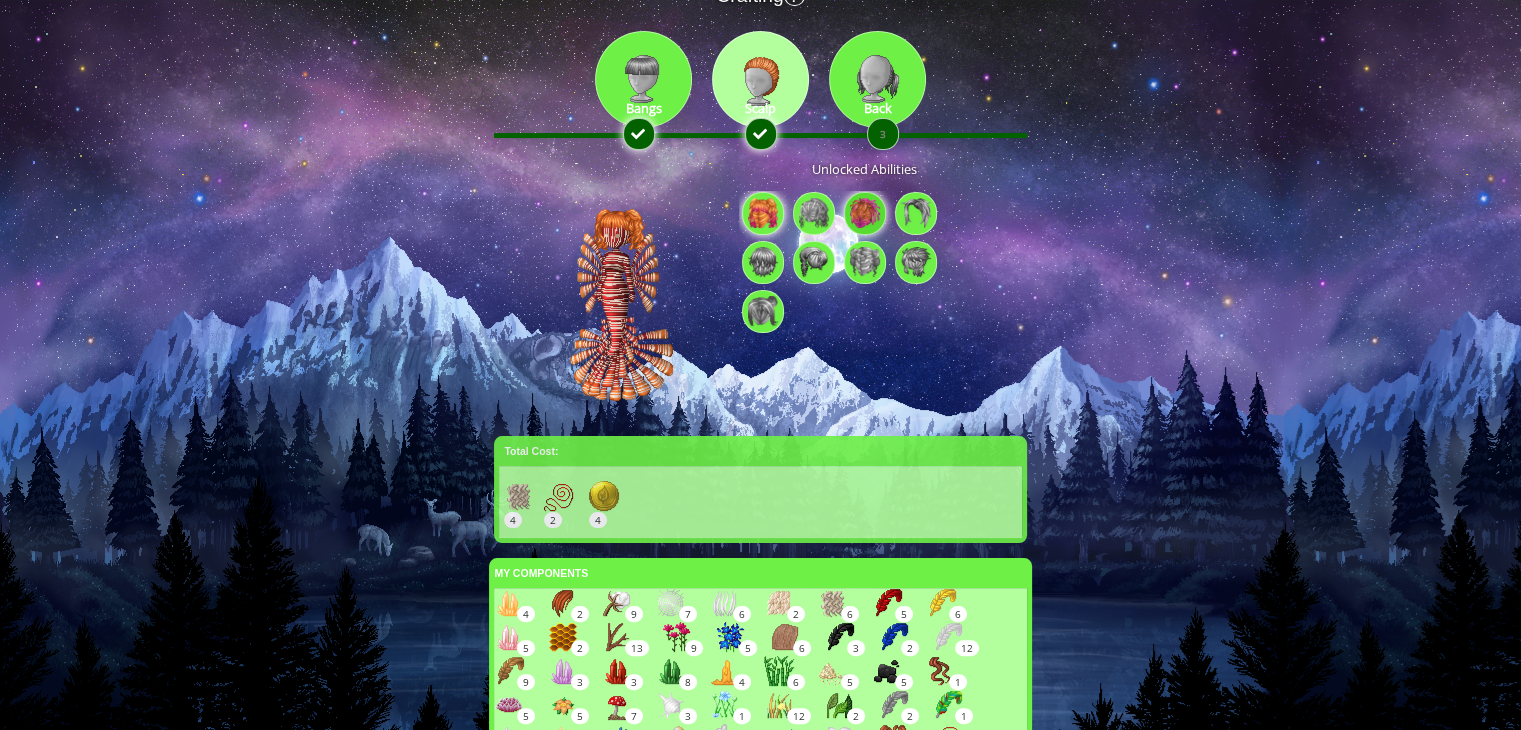 click at bounding box center [865, 213] 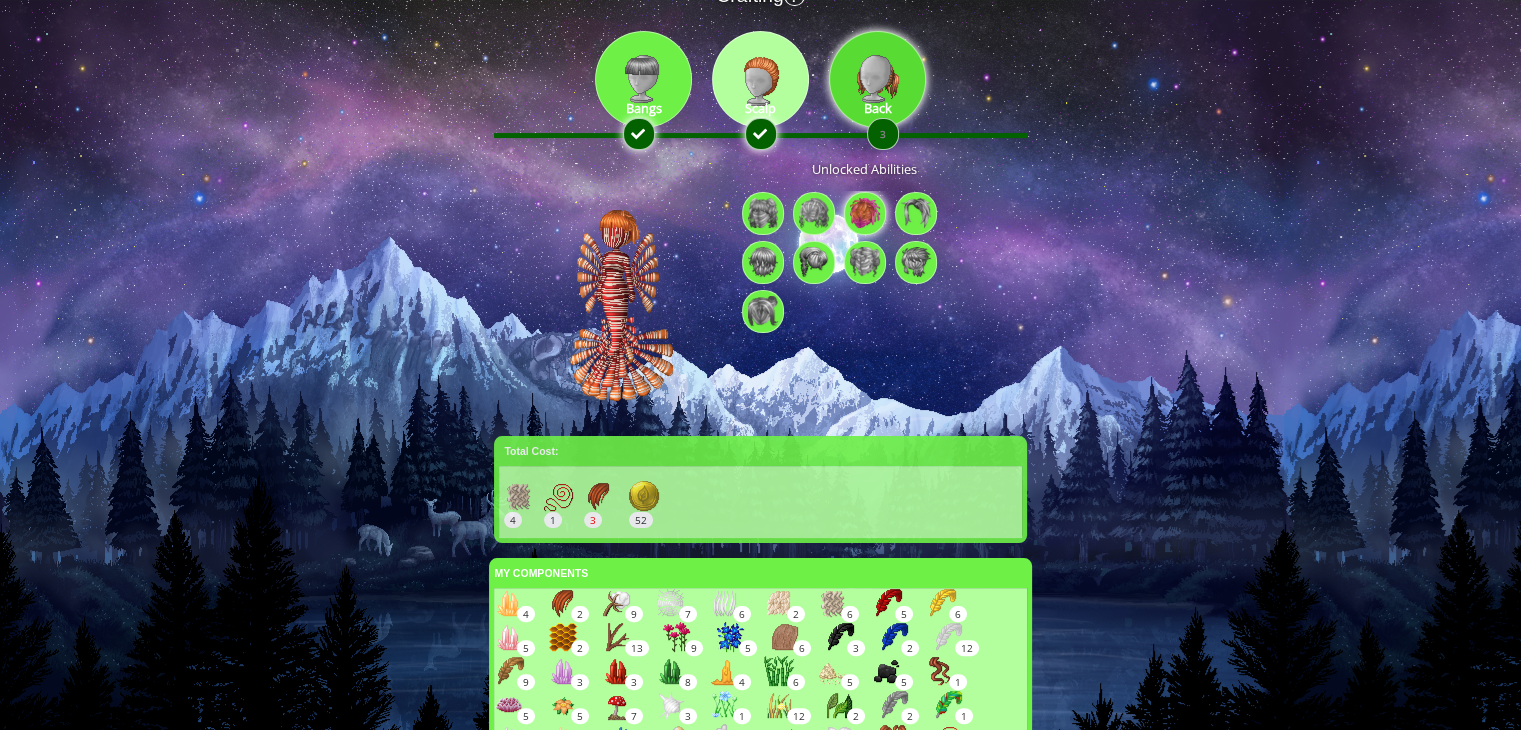 click at bounding box center [877, 79] 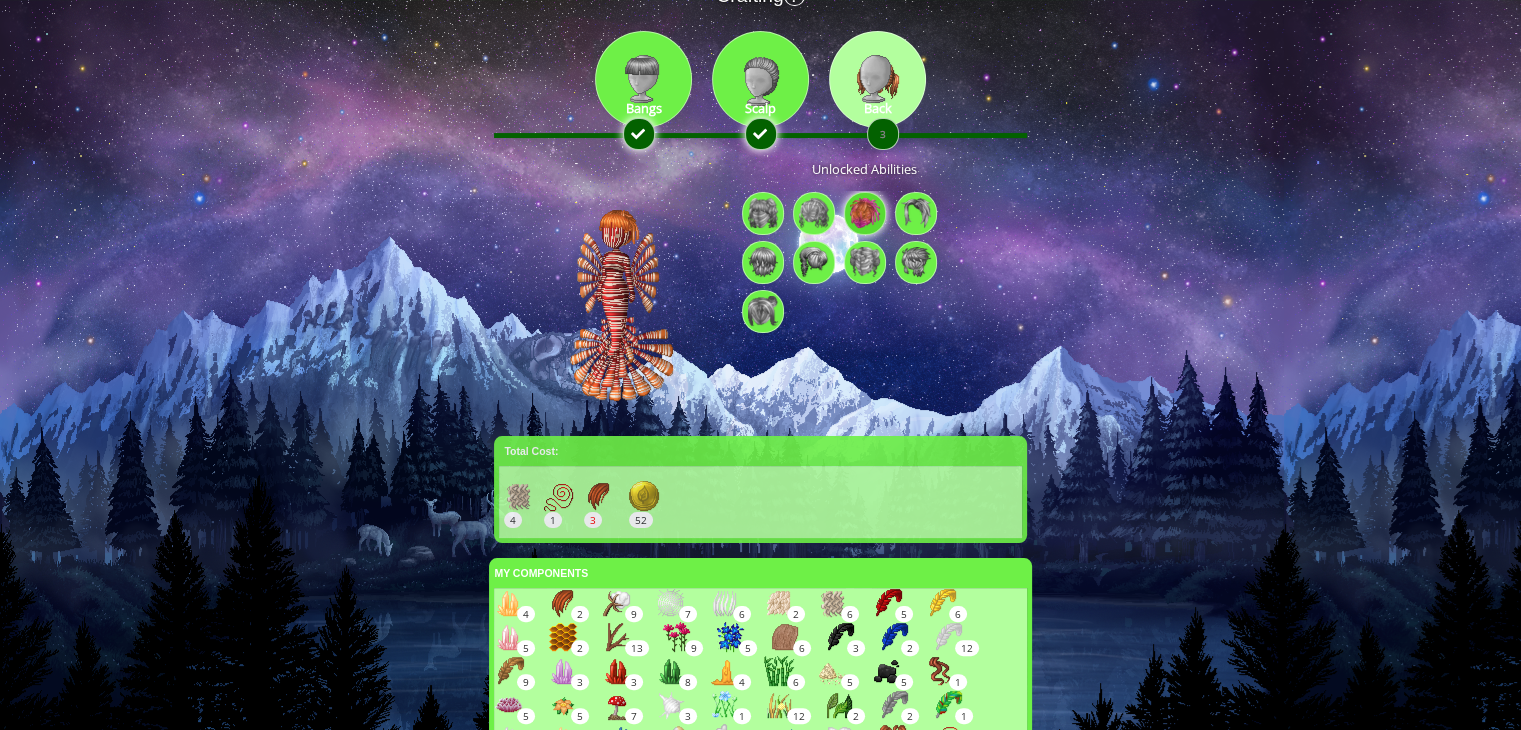 click at bounding box center [865, 213] 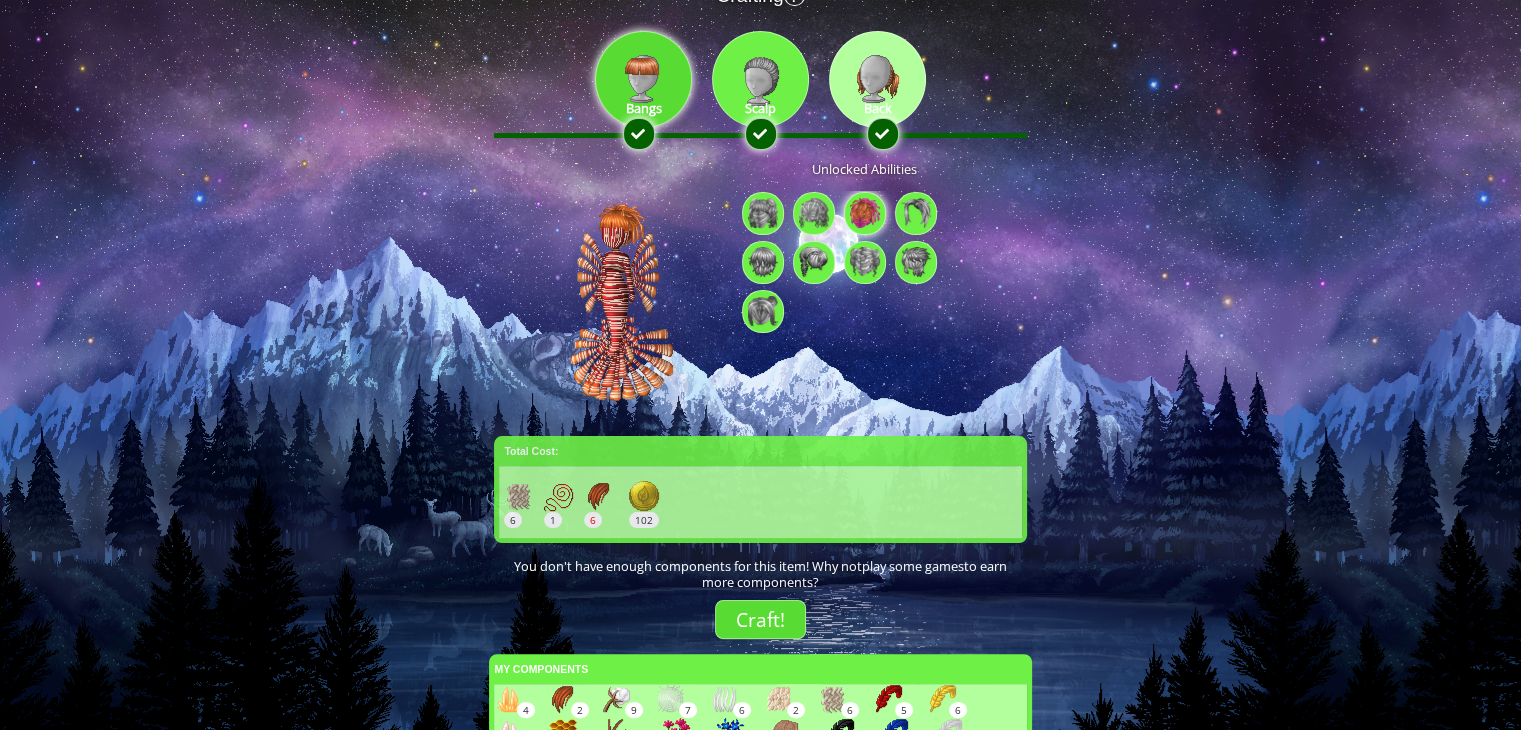 click at bounding box center (643, 79) 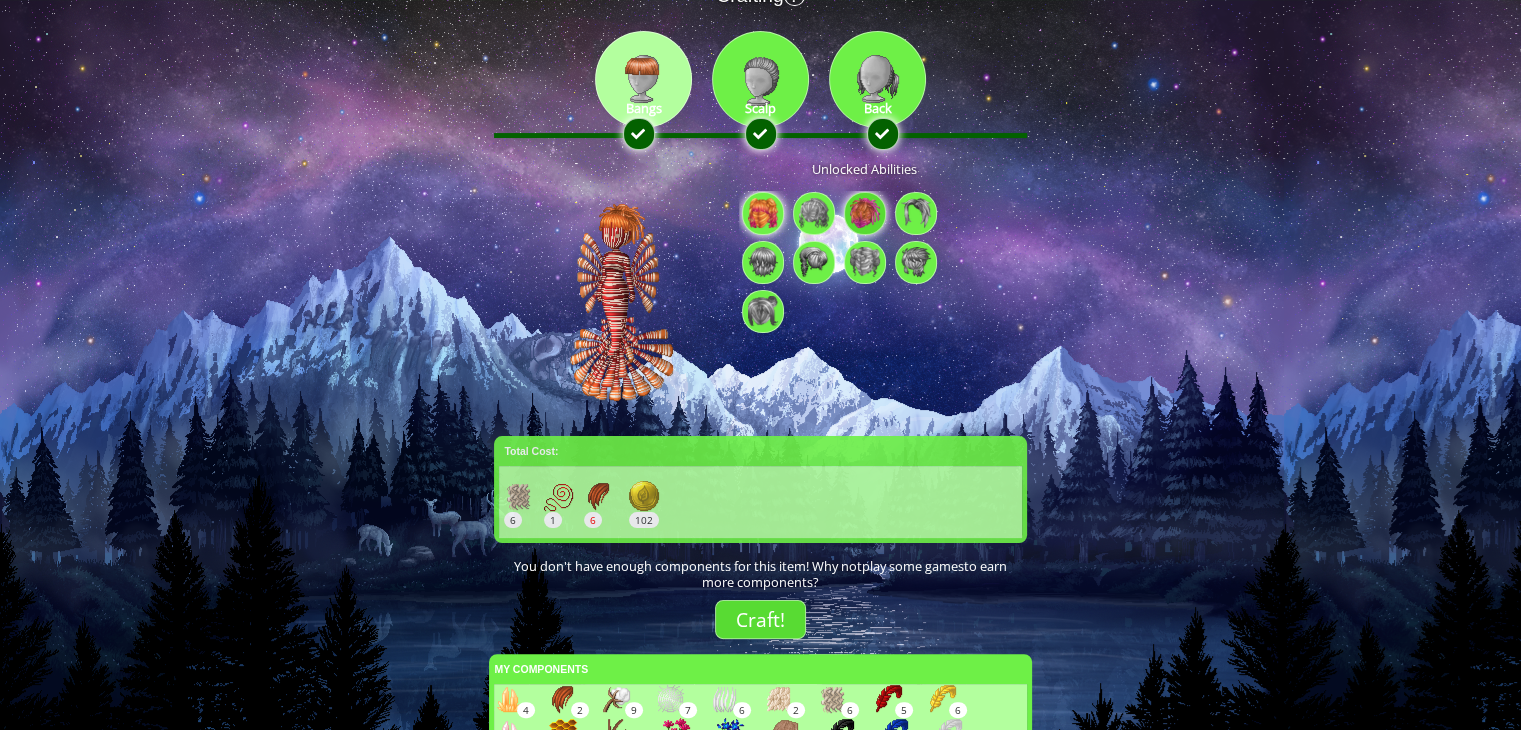 click at bounding box center [865, 213] 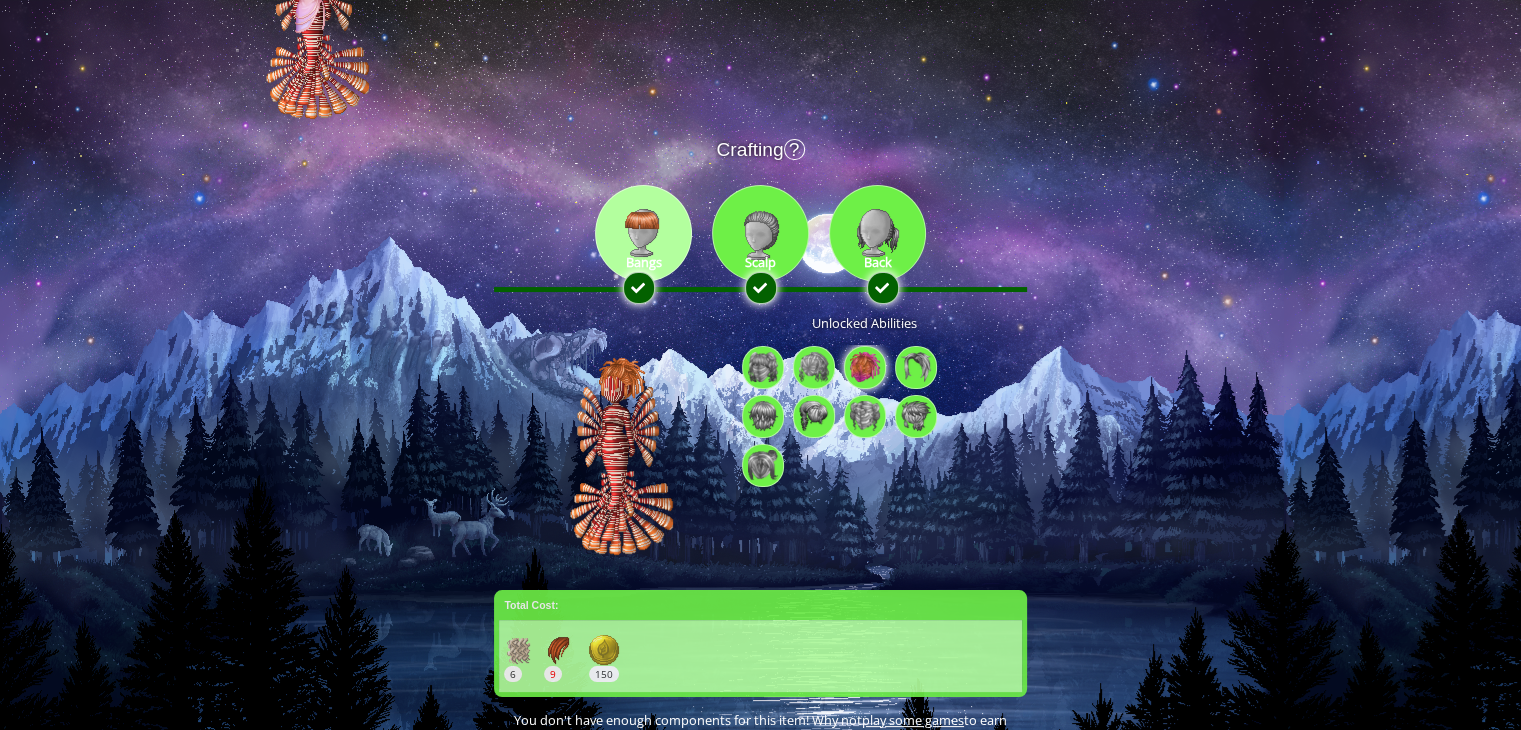 scroll, scrollTop: 0, scrollLeft: 0, axis: both 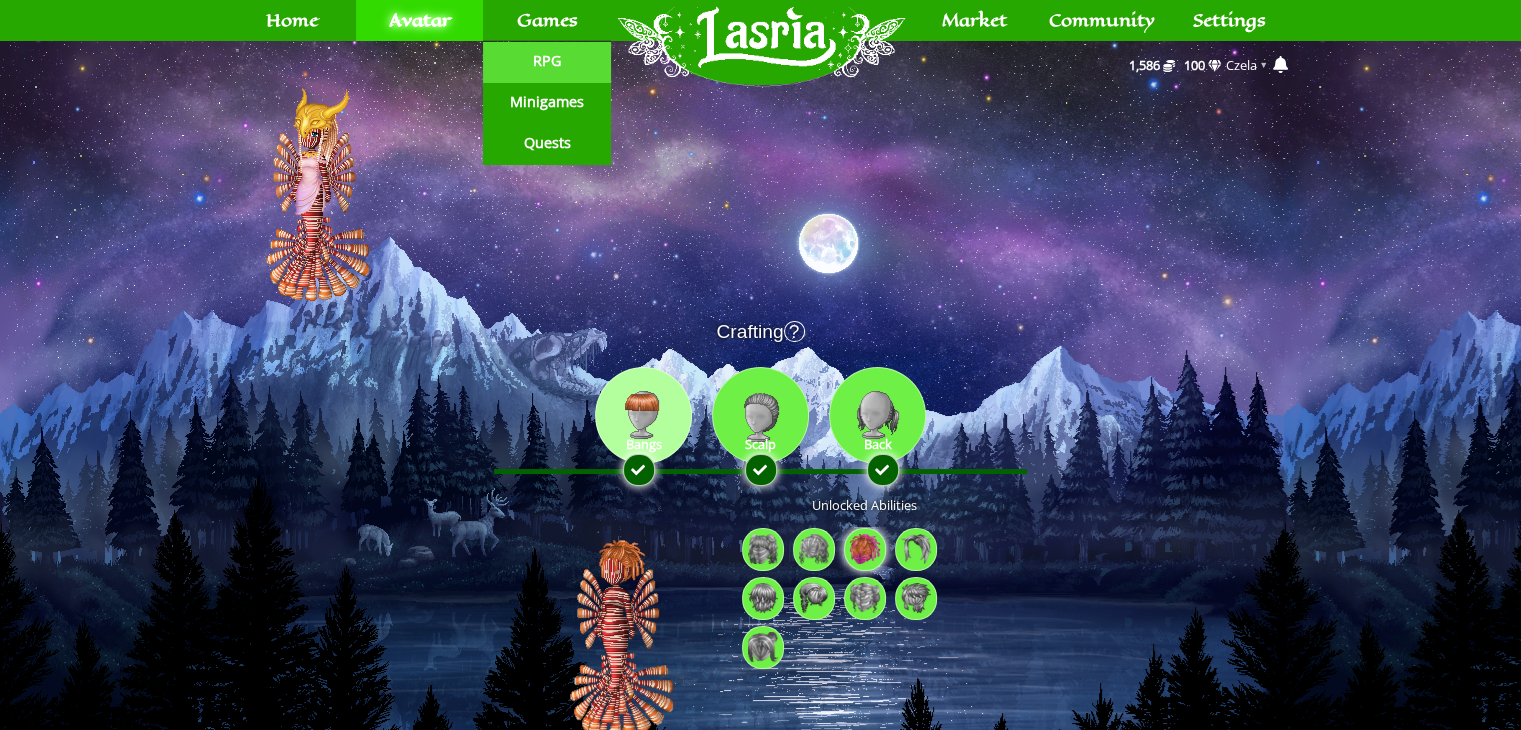 click on "RPG" at bounding box center (547, 61) 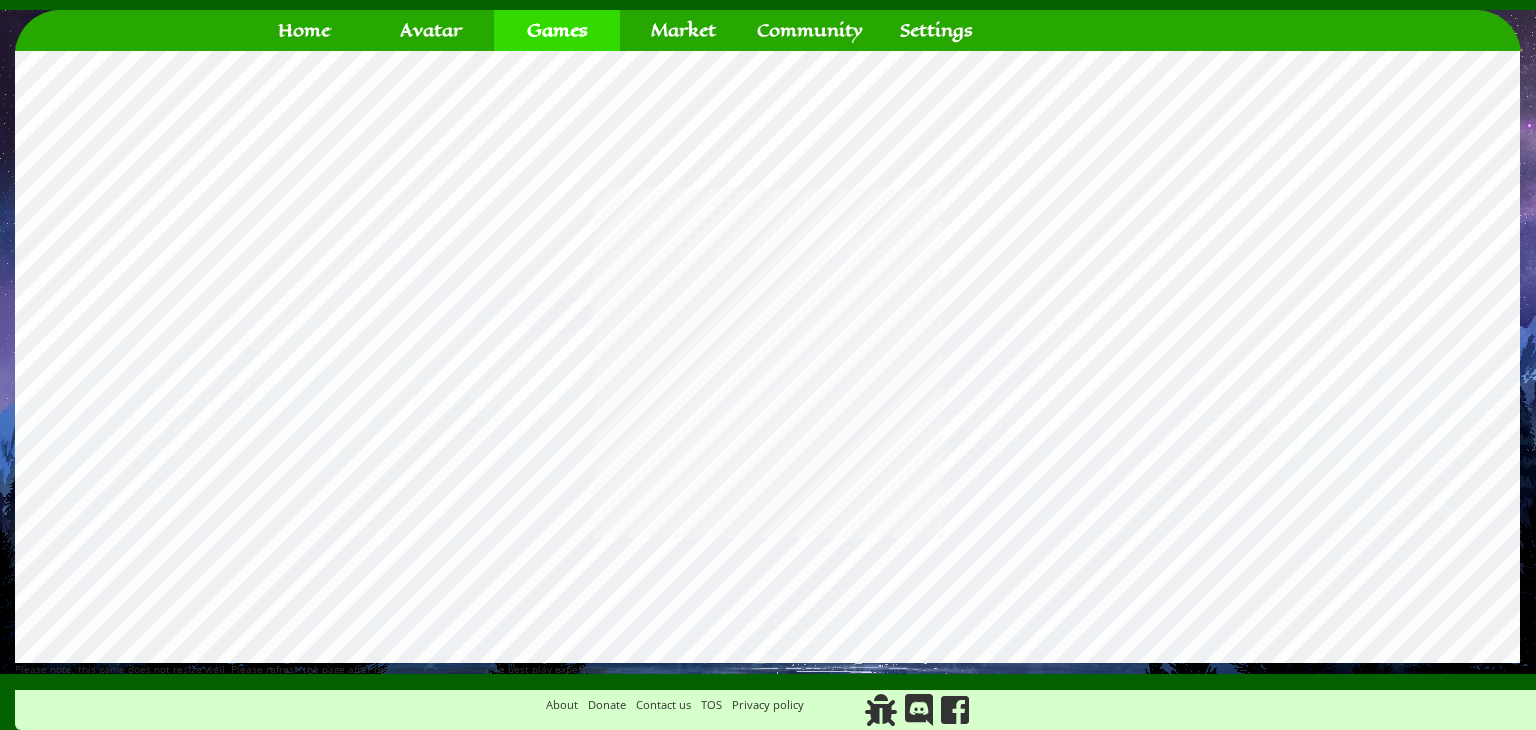 scroll, scrollTop: 0, scrollLeft: 0, axis: both 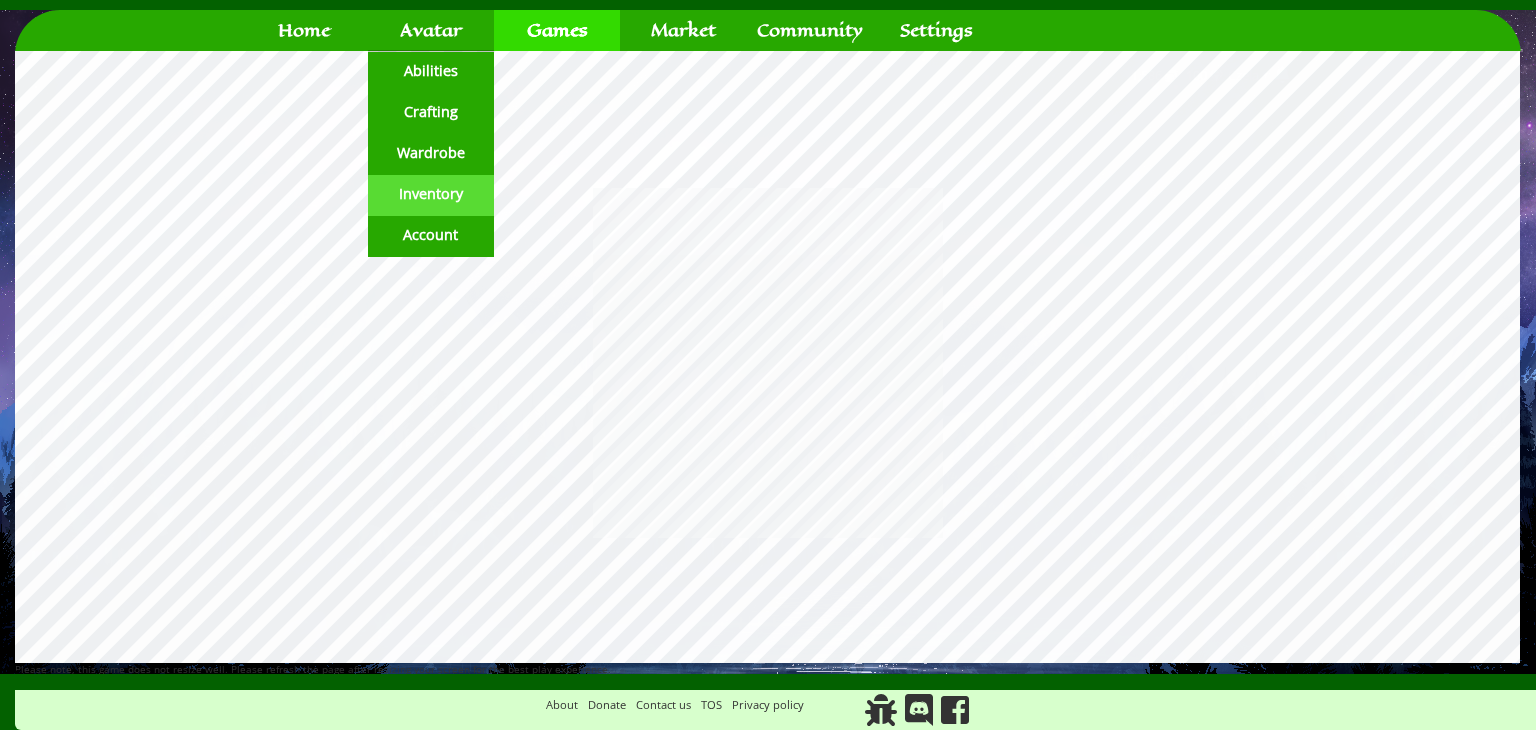 click on "Inventory" at bounding box center [431, 194] 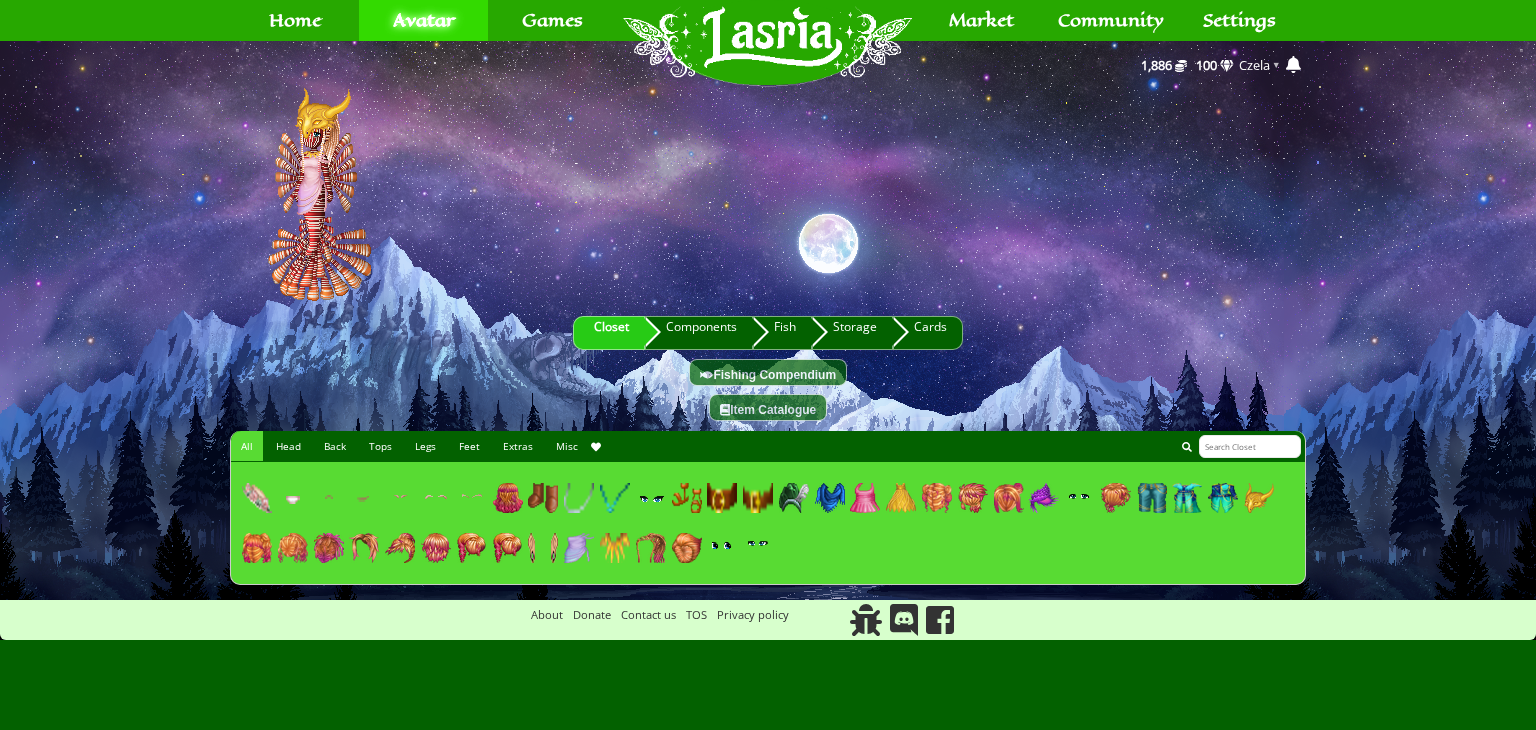 scroll, scrollTop: 0, scrollLeft: 0, axis: both 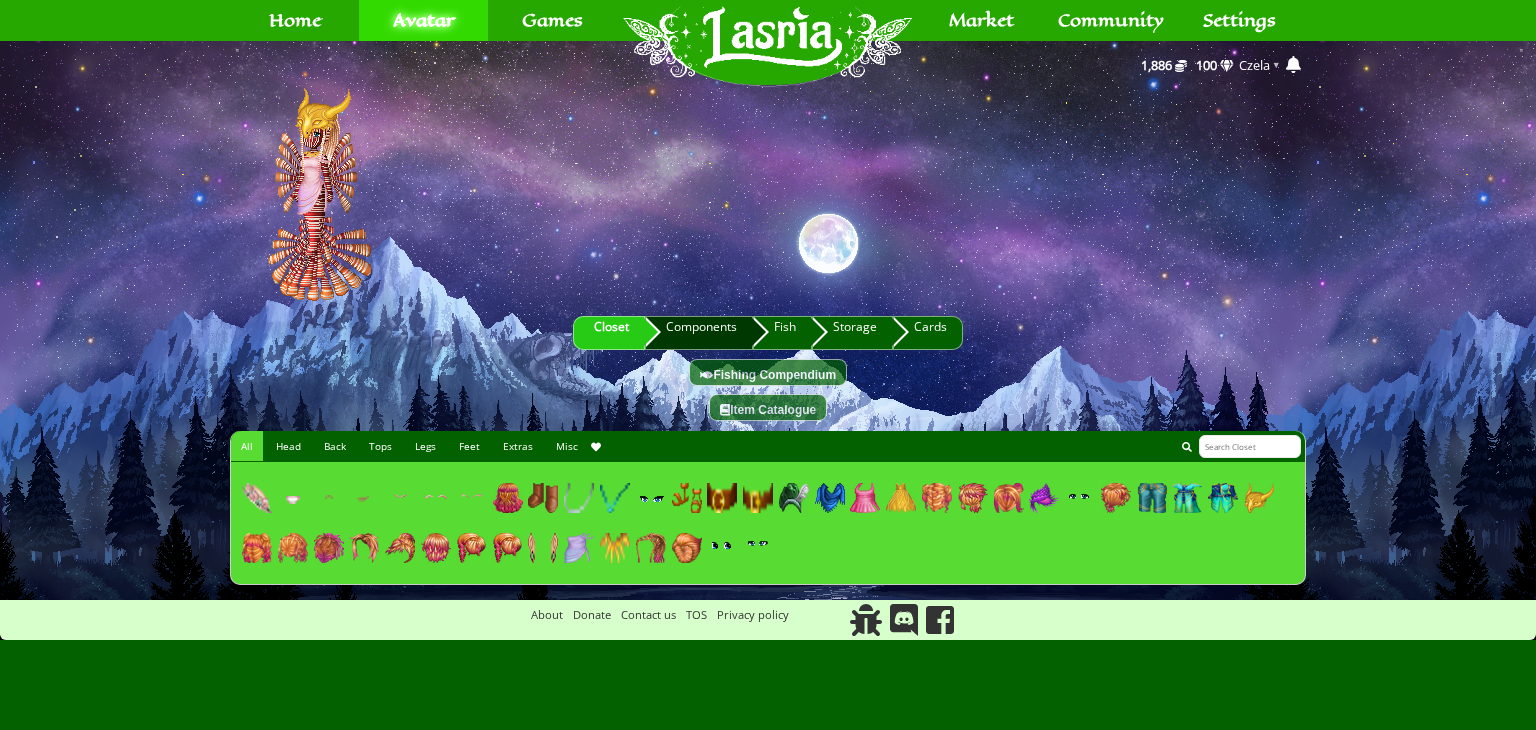 click on "Components" at bounding box center (699, 333) 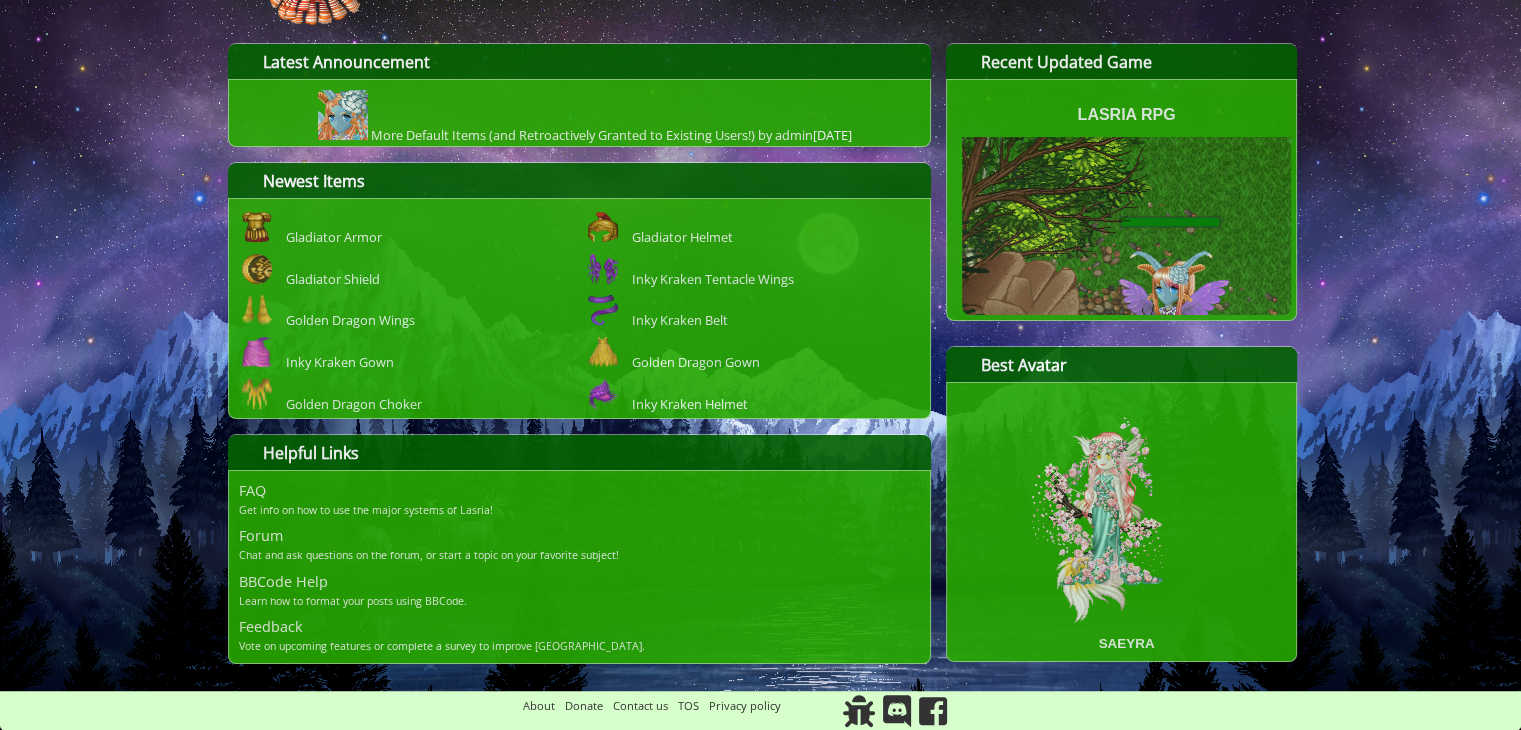 scroll, scrollTop: 0, scrollLeft: 0, axis: both 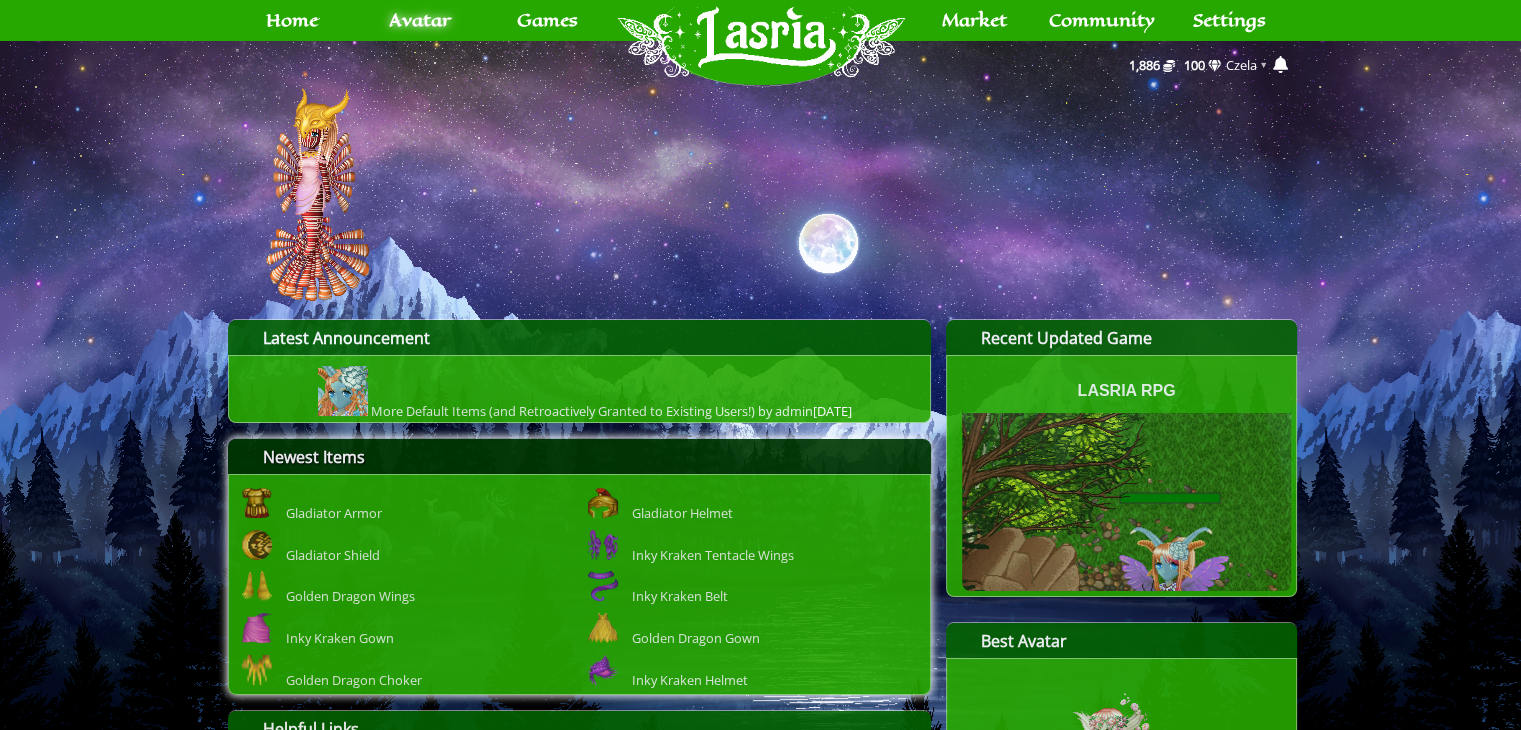 click on "Newest Items" at bounding box center (579, 457) 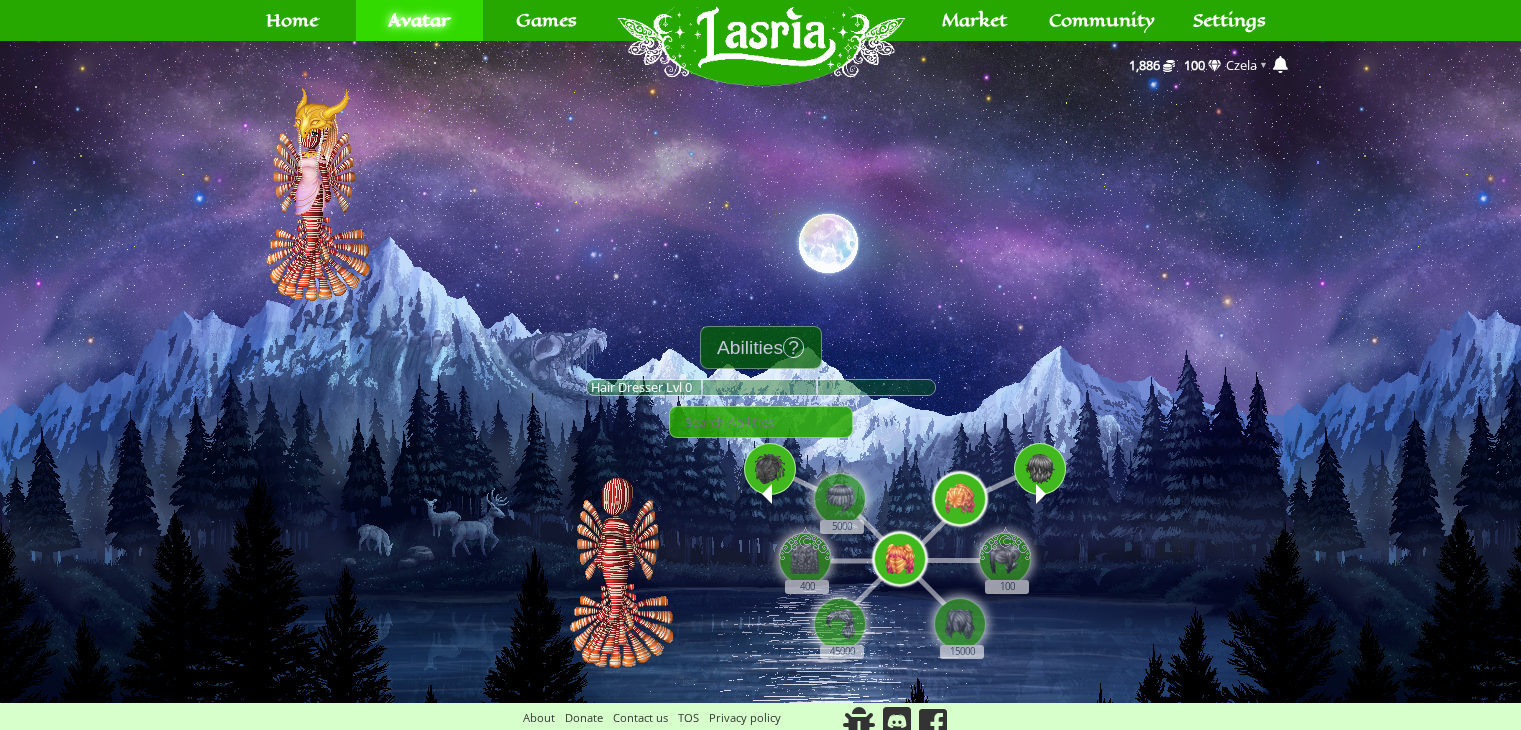 scroll, scrollTop: 0, scrollLeft: 0, axis: both 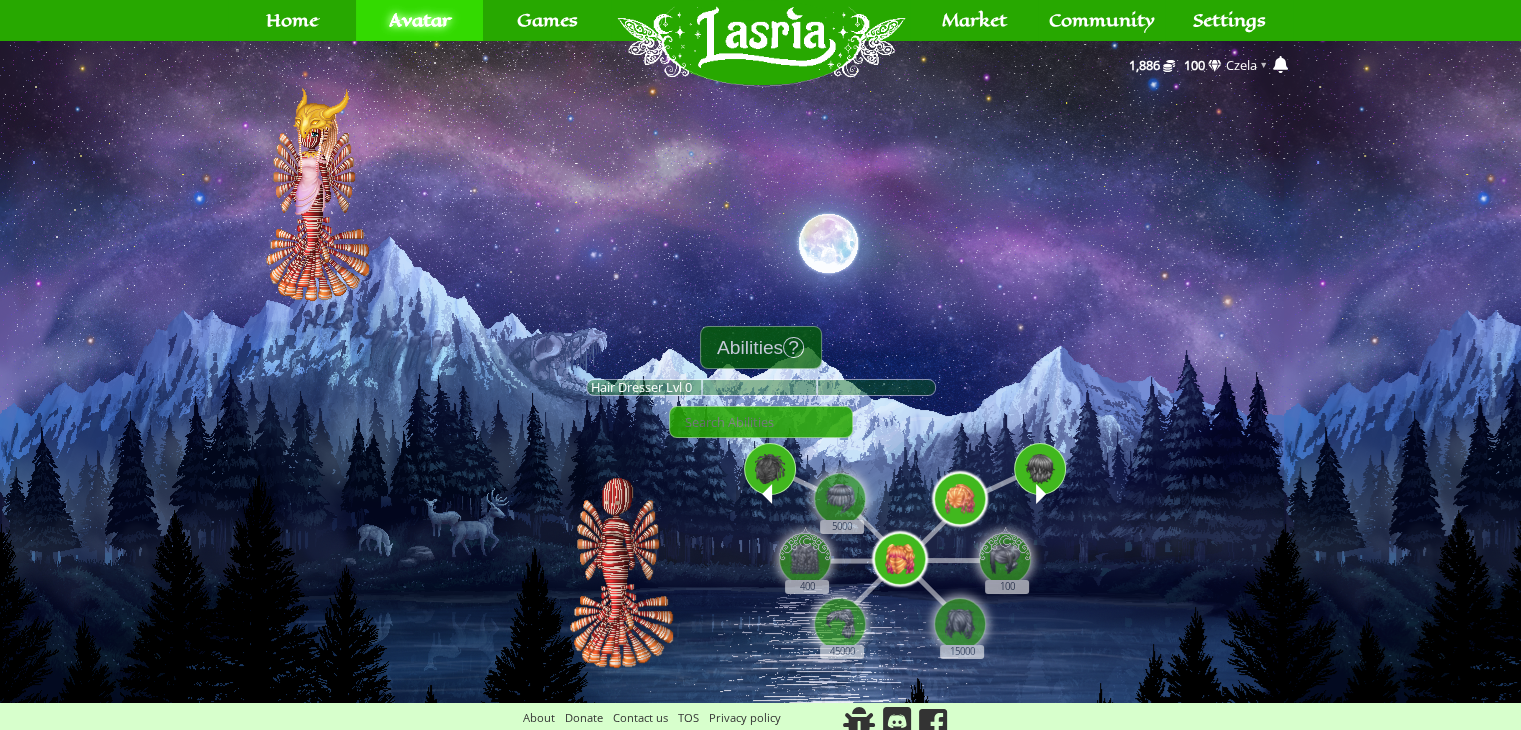 click on "369
Home
Avatar
Abilities
Crafting
Wardrobe
Inventory
Account
Games
RPG
Minigames" at bounding box center (760, 371) 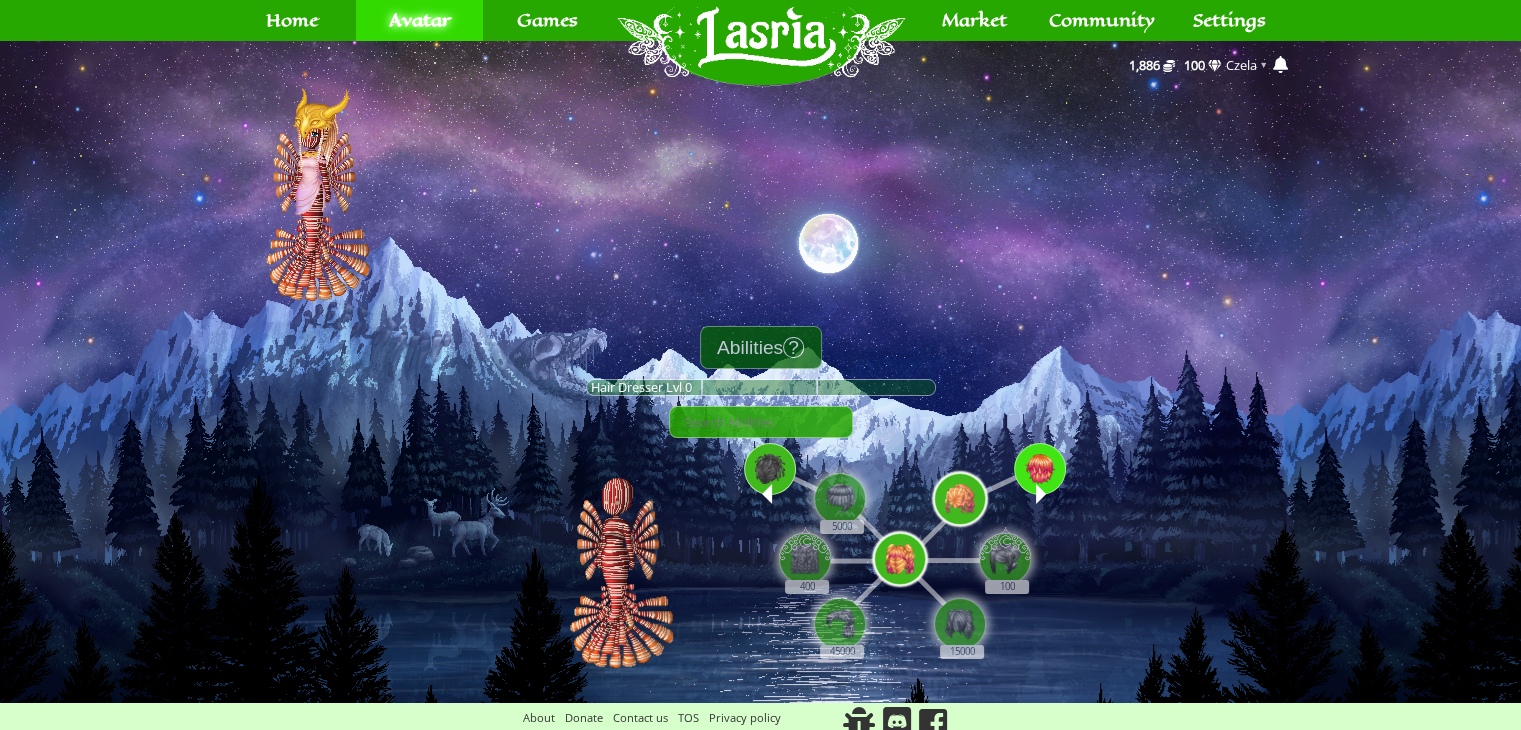 click at bounding box center (1040, 469) 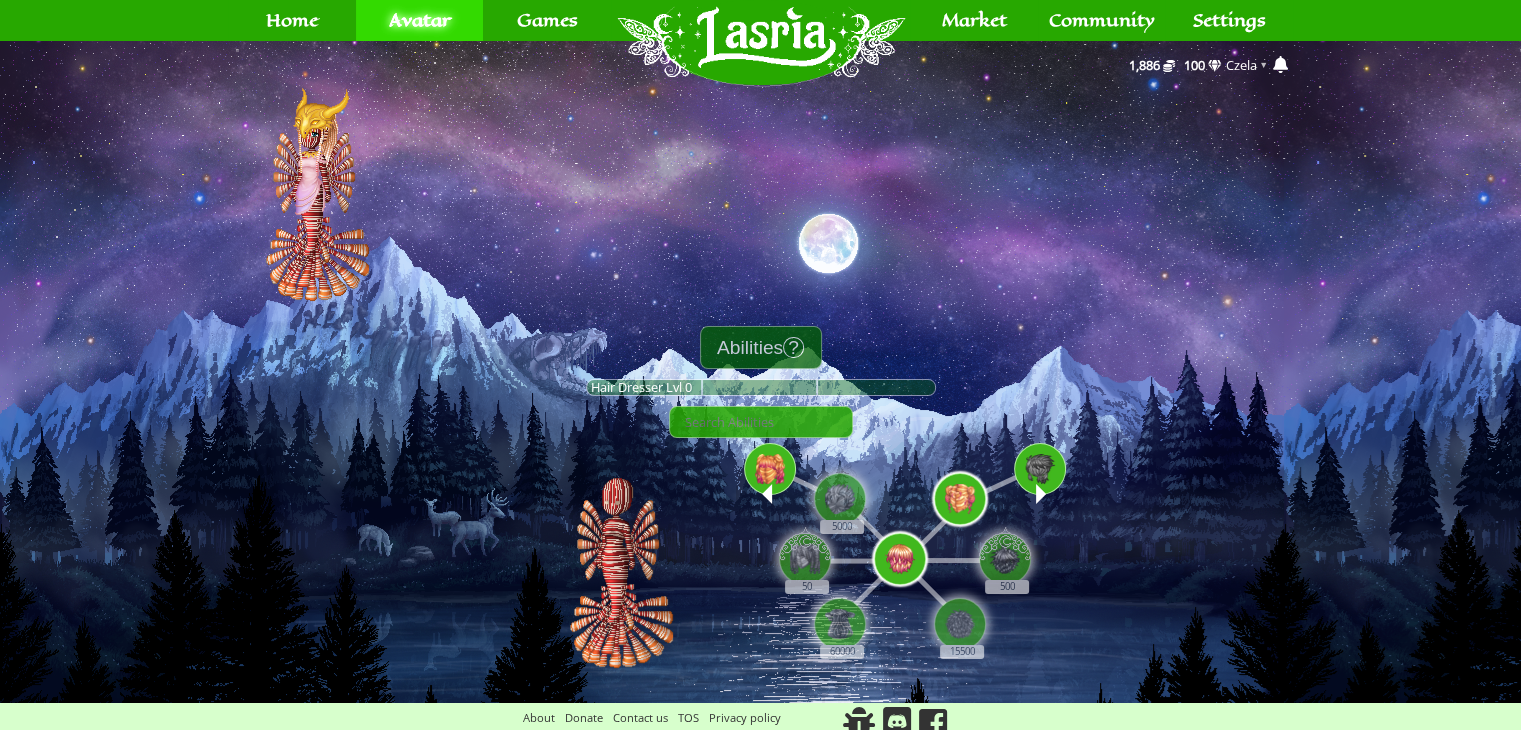 click at bounding box center (767, 494) 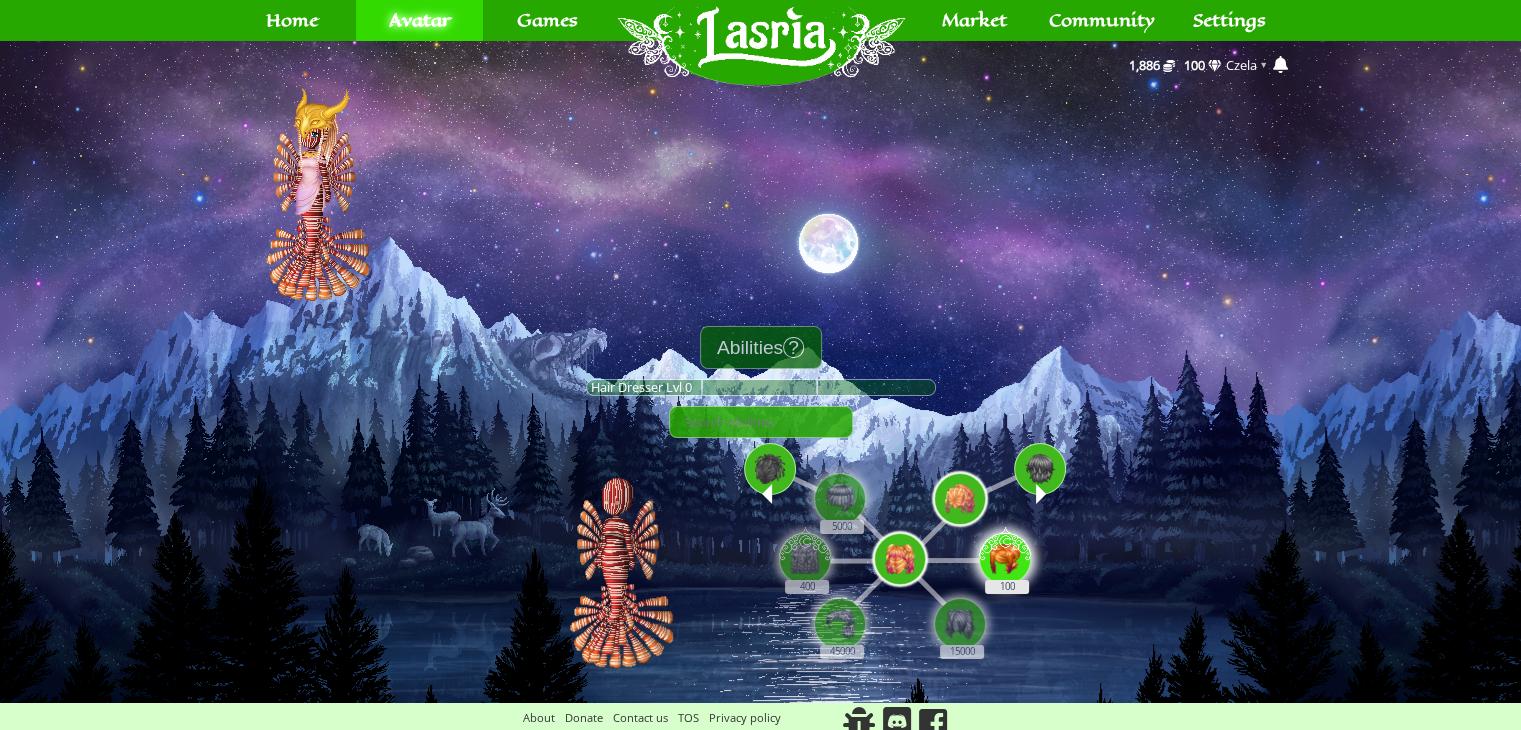 click at bounding box center [1005, 556] 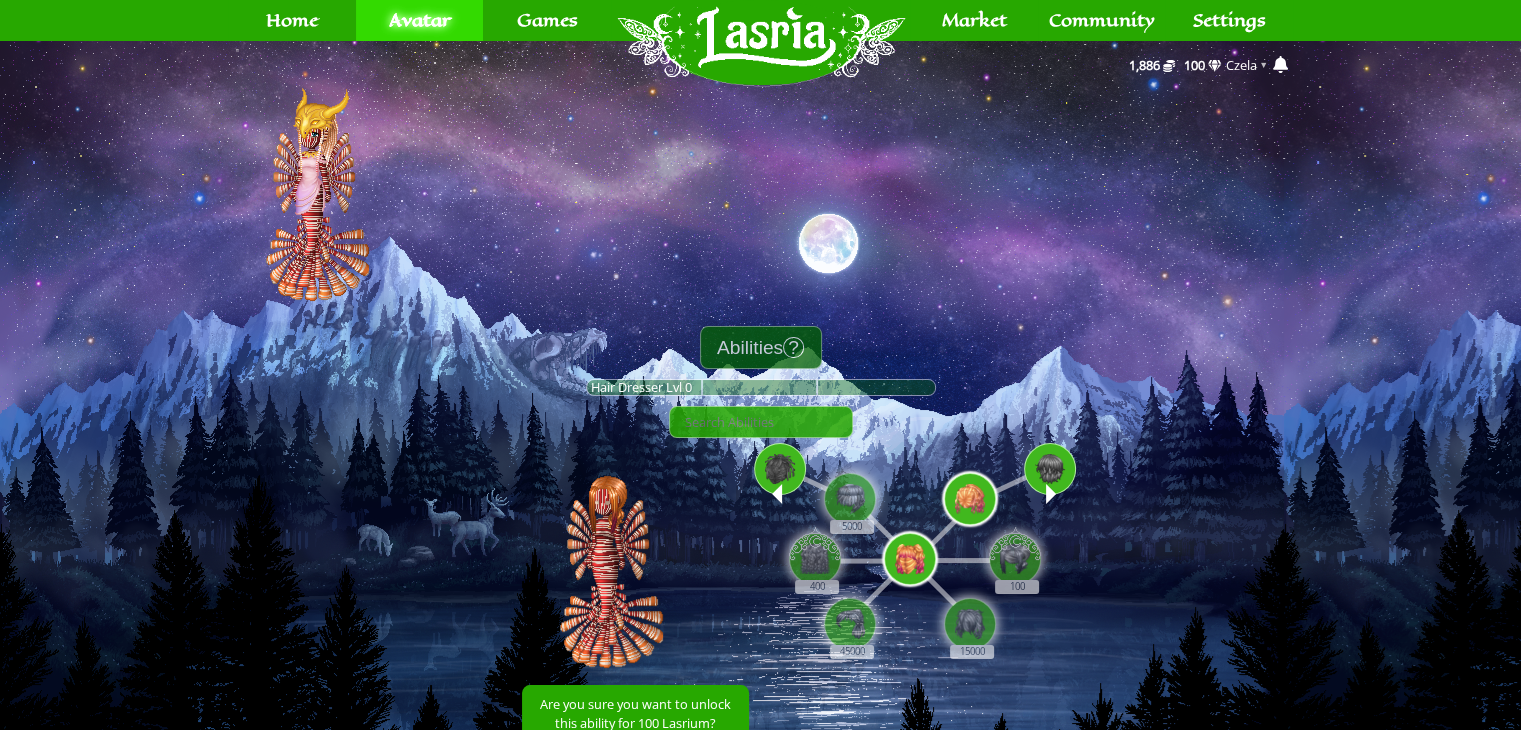 click at bounding box center (625, 553) 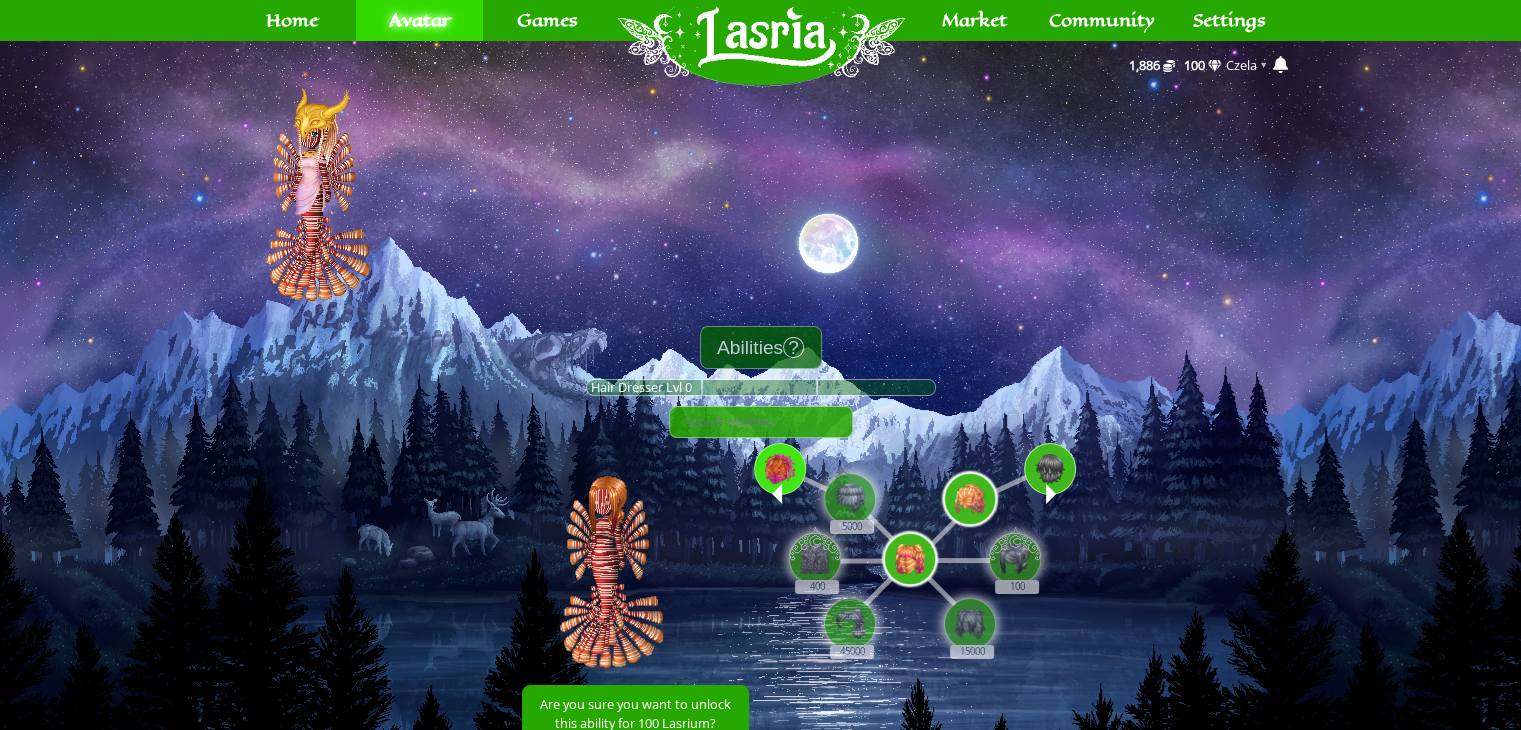 click at bounding box center [780, 469] 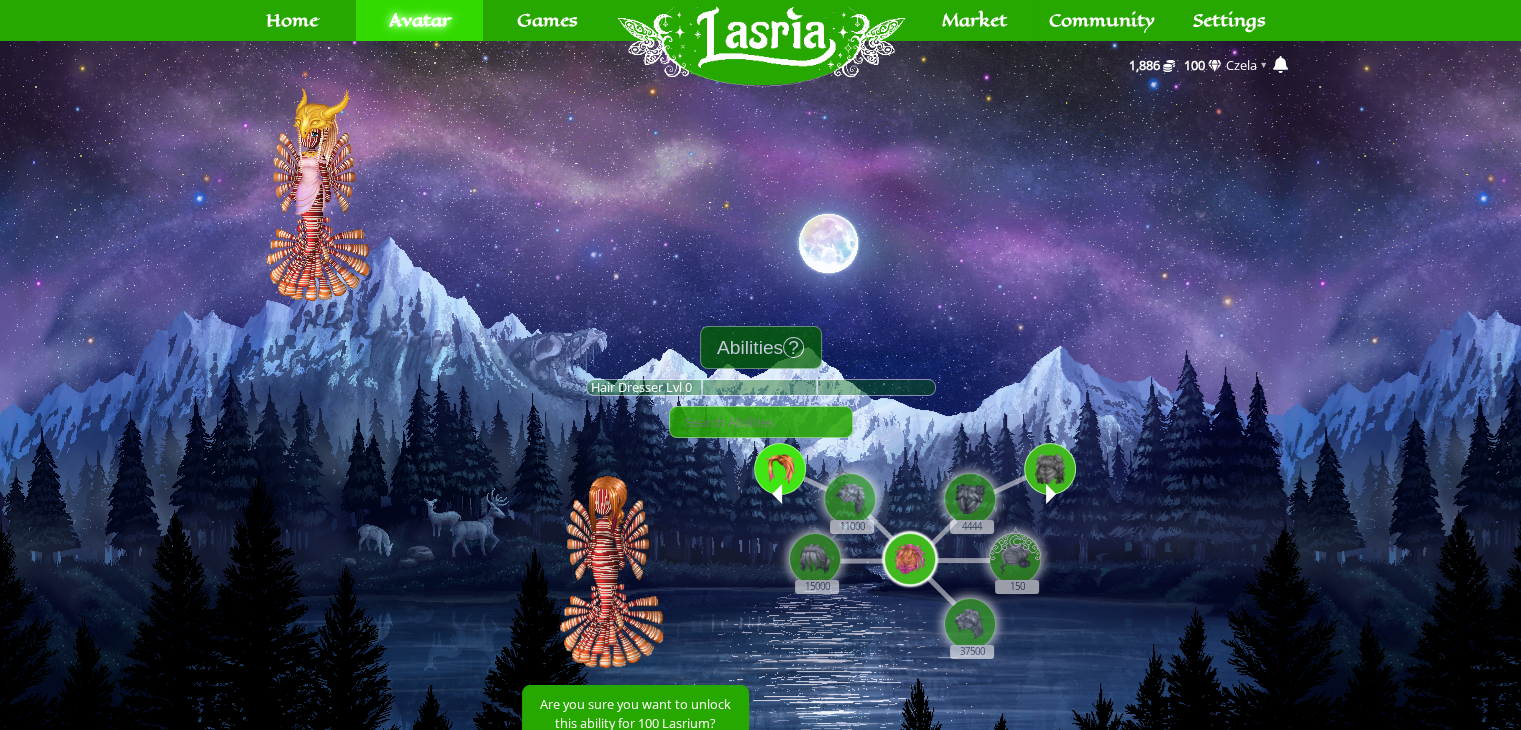 click at bounding box center [777, 494] 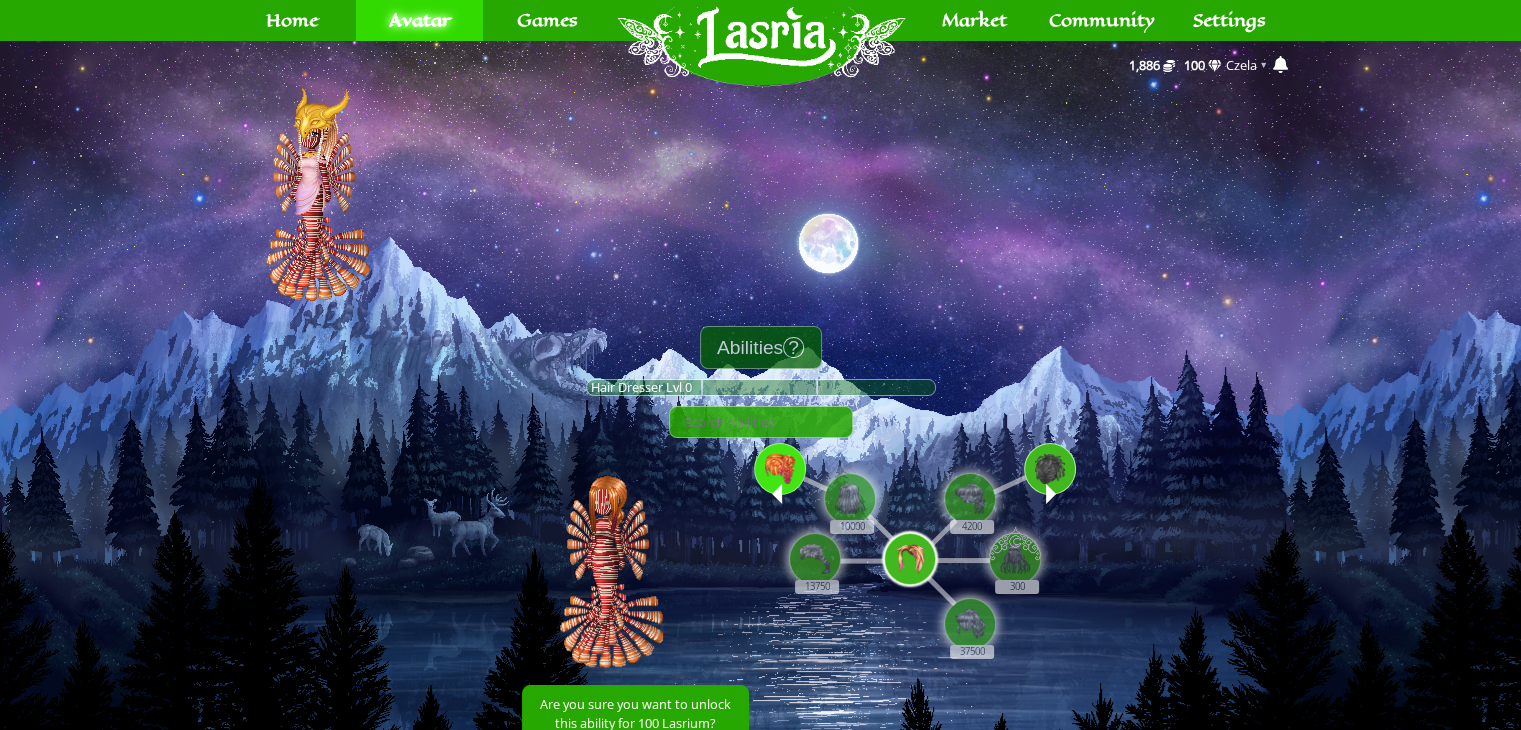 click at bounding box center (777, 494) 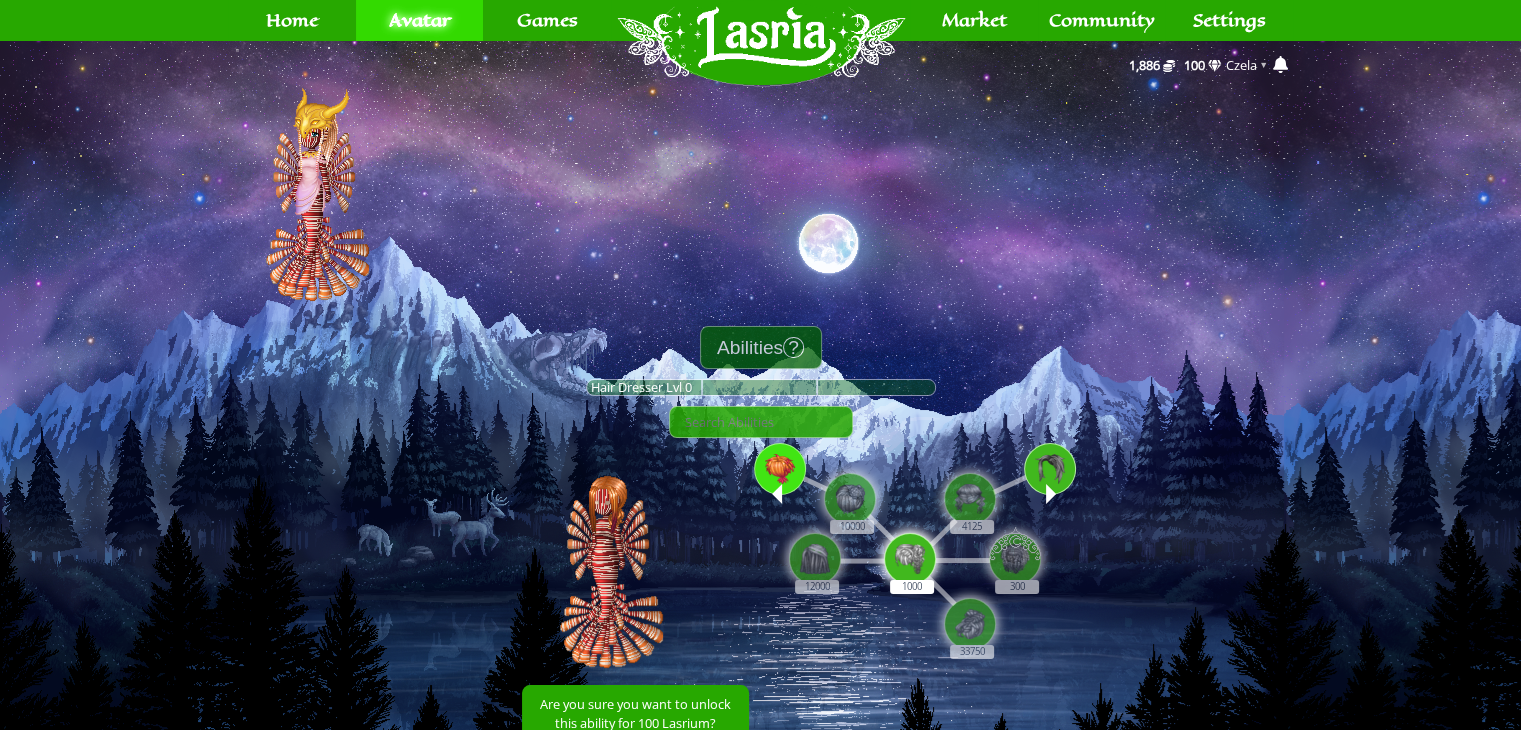 click at bounding box center (777, 494) 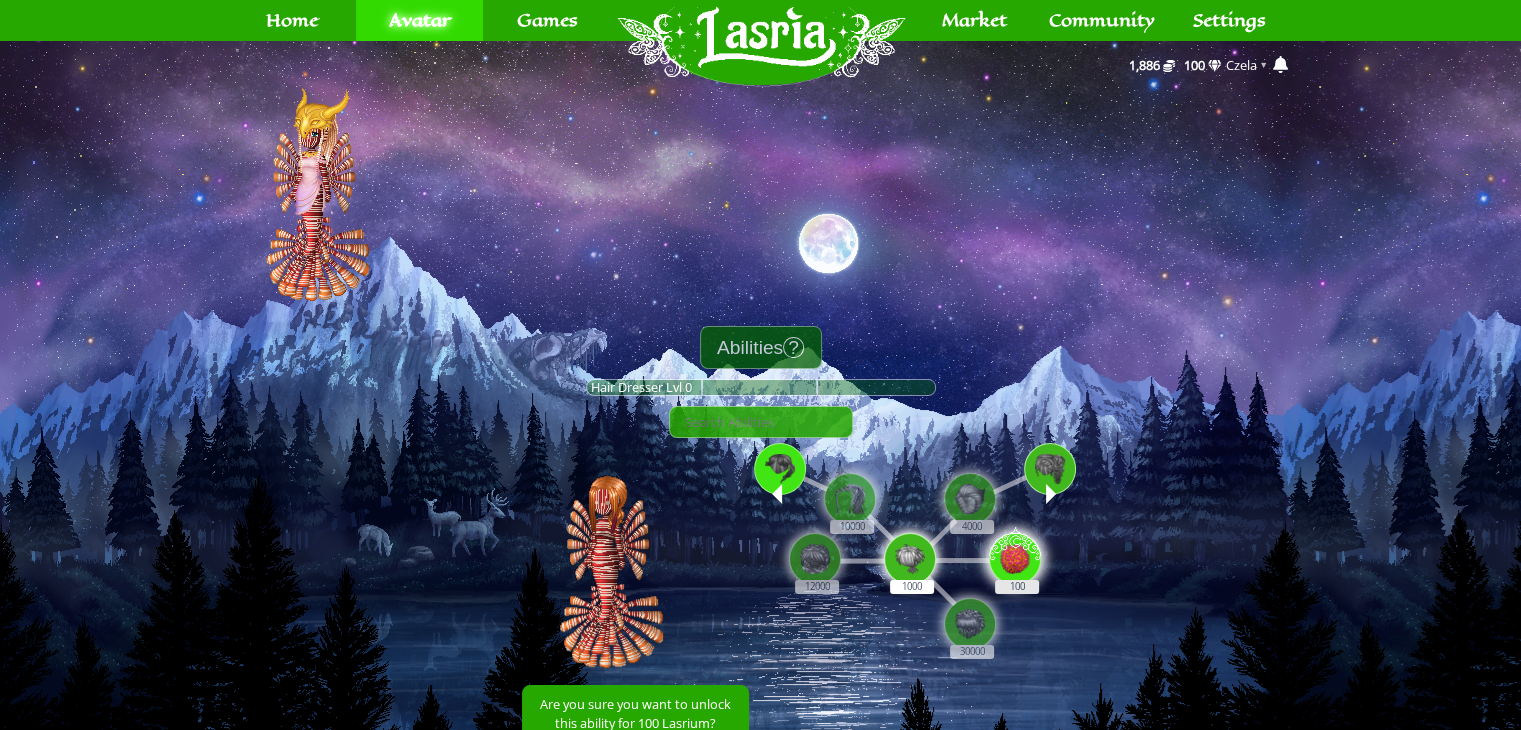 click at bounding box center [1015, 556] 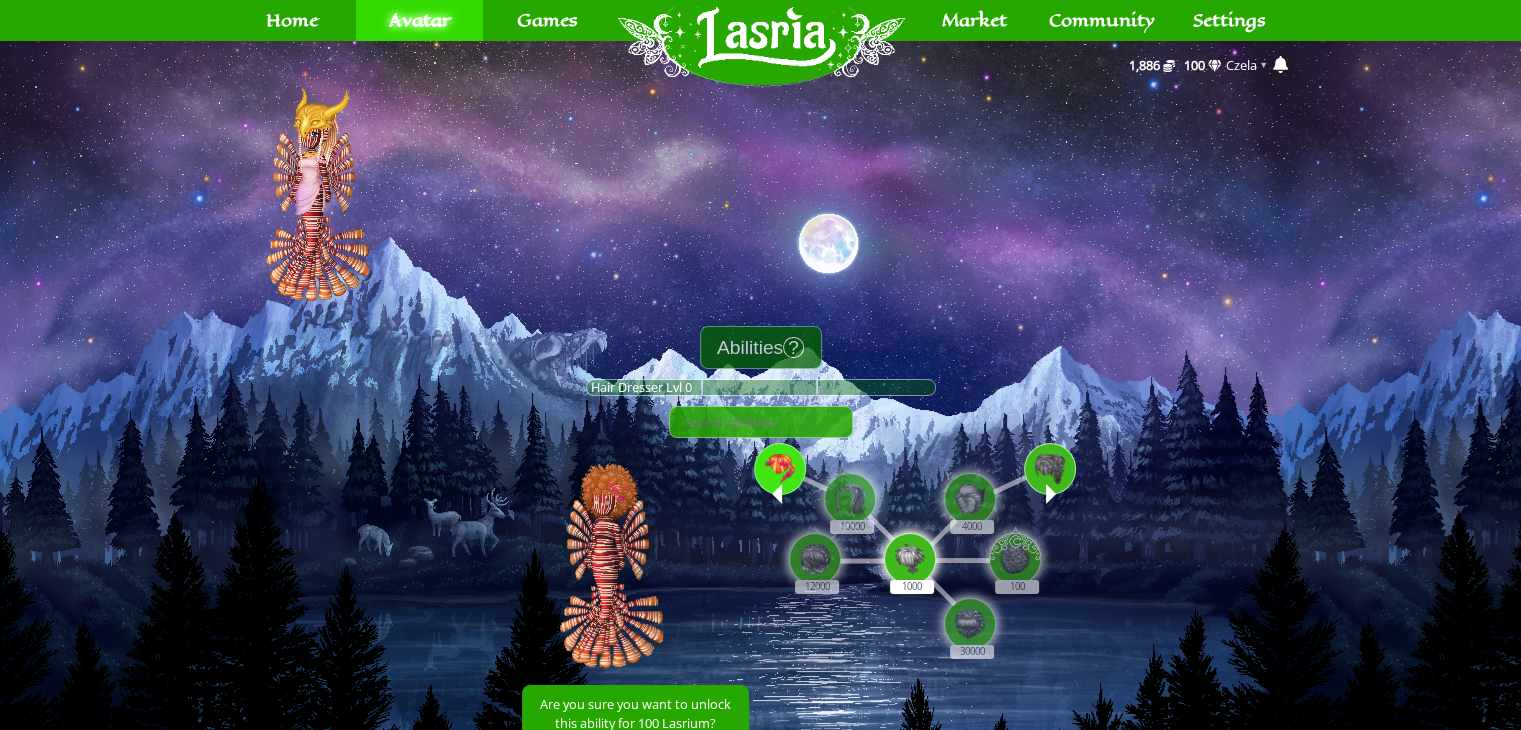 click at bounding box center [777, 494] 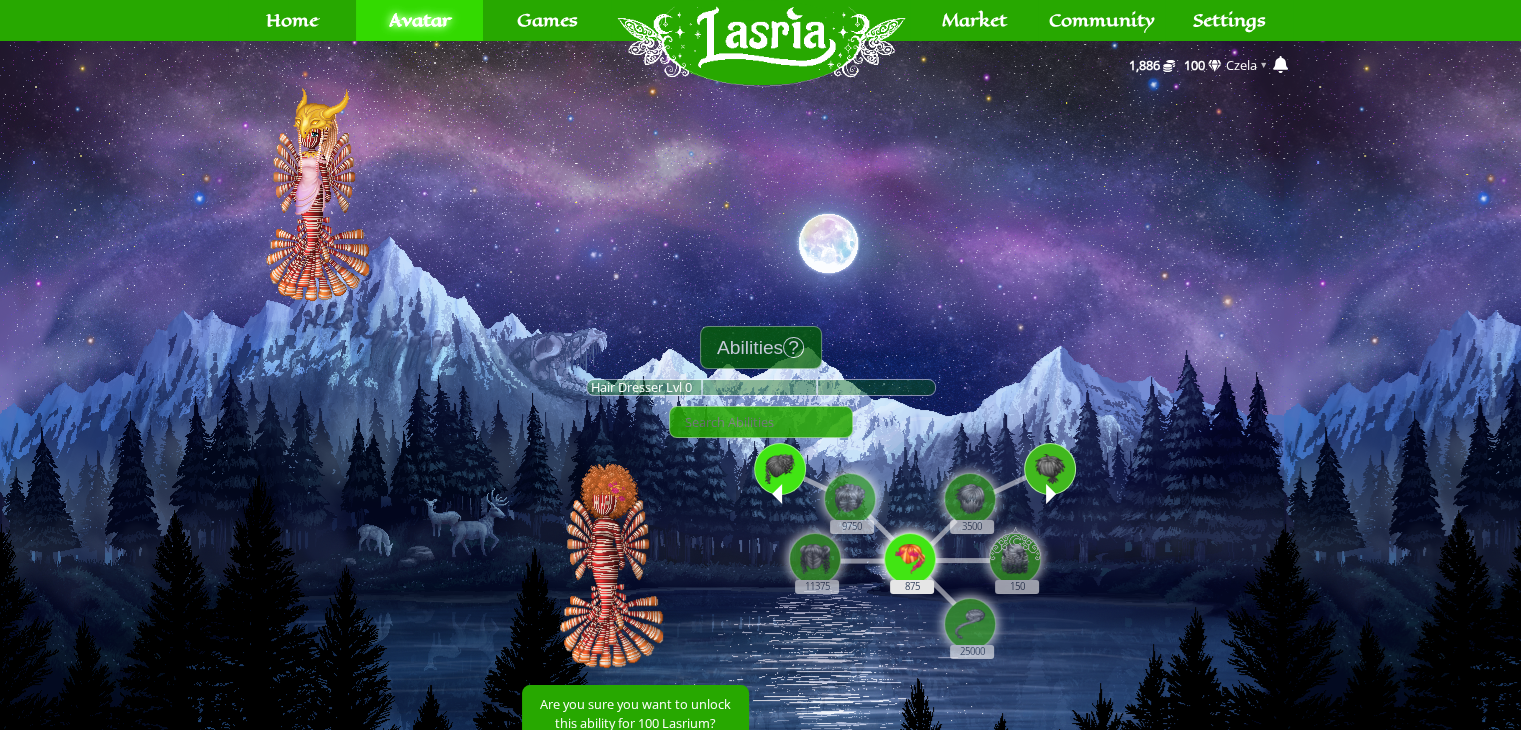 click at bounding box center [910, 559] 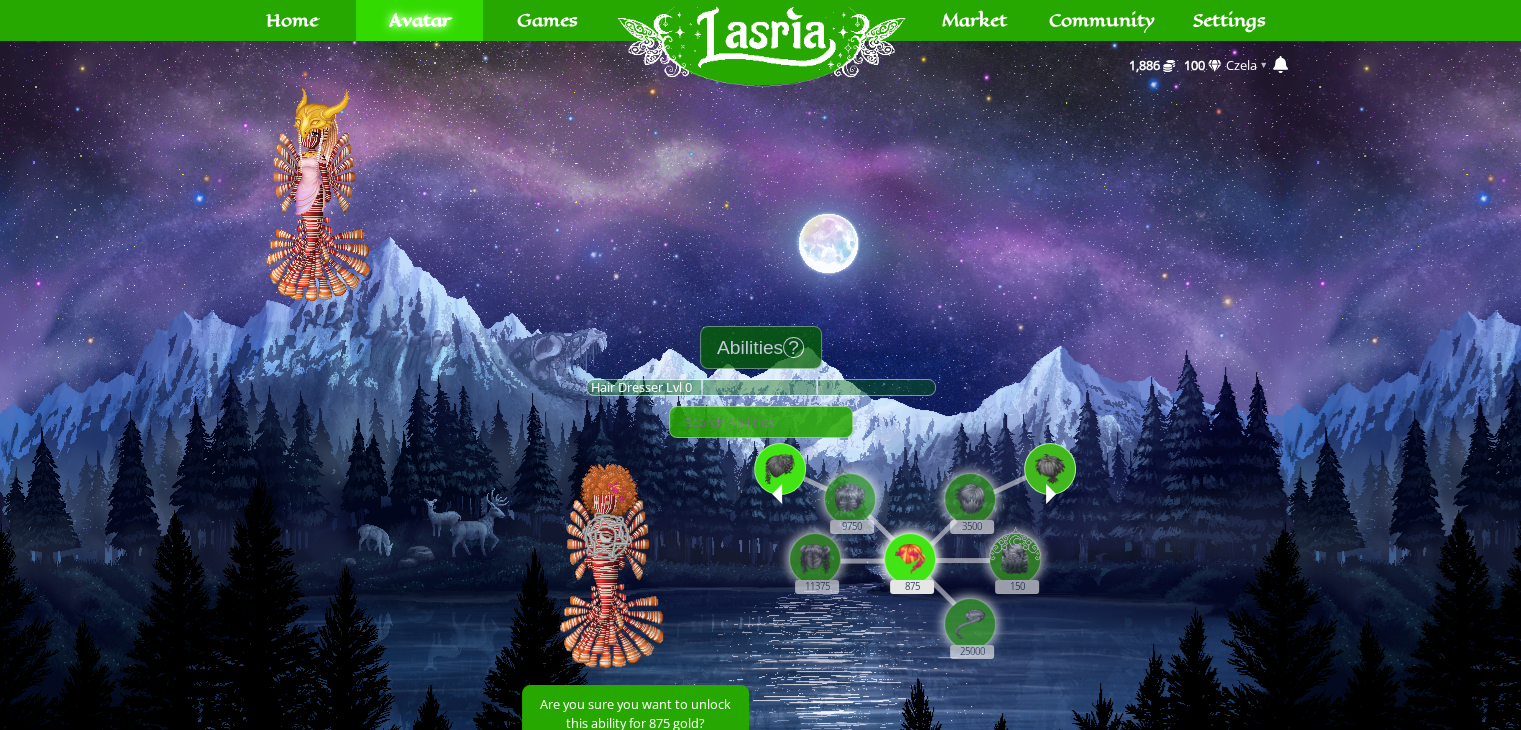 click at bounding box center [910, 559] 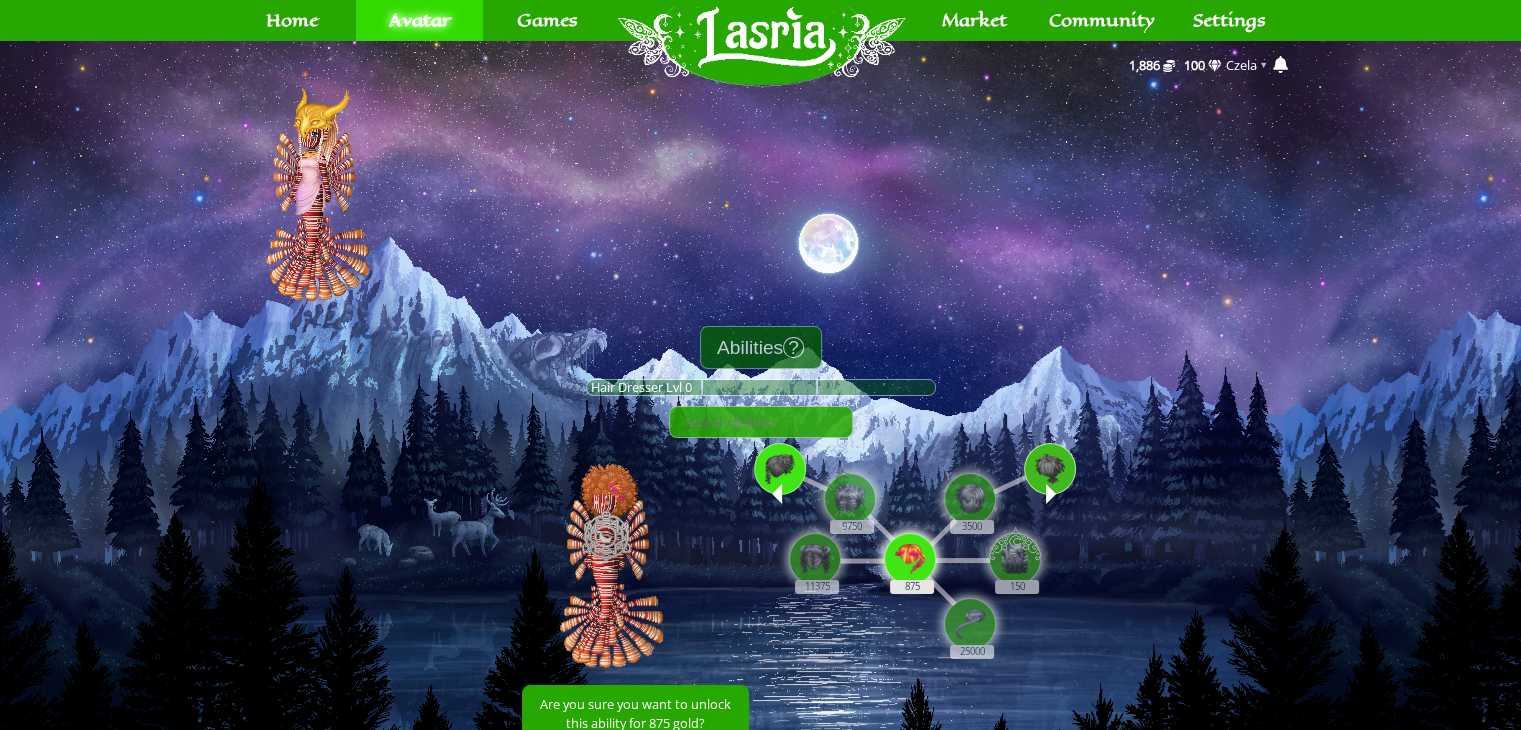 click on "875" at bounding box center [911, 548] 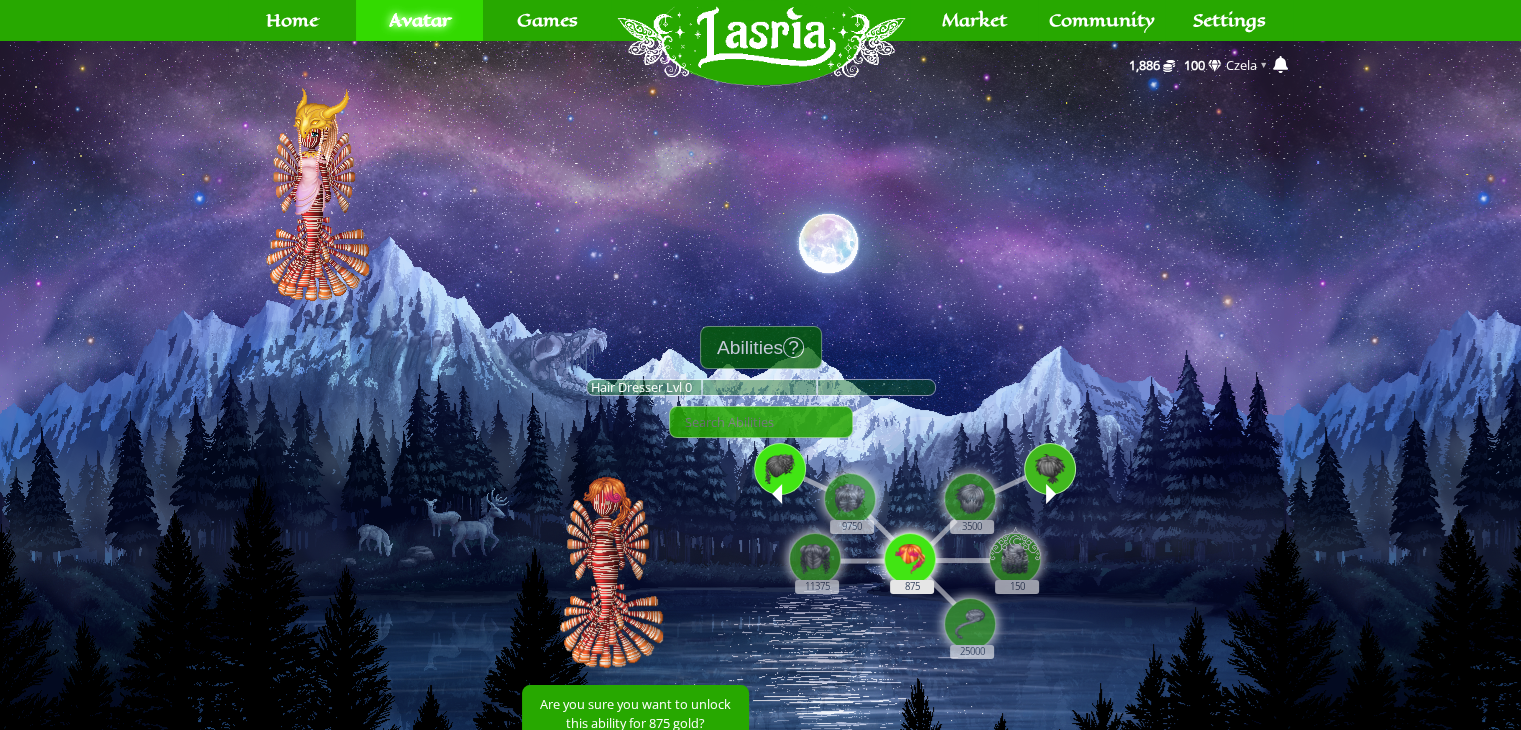 scroll, scrollTop: 116, scrollLeft: 0, axis: vertical 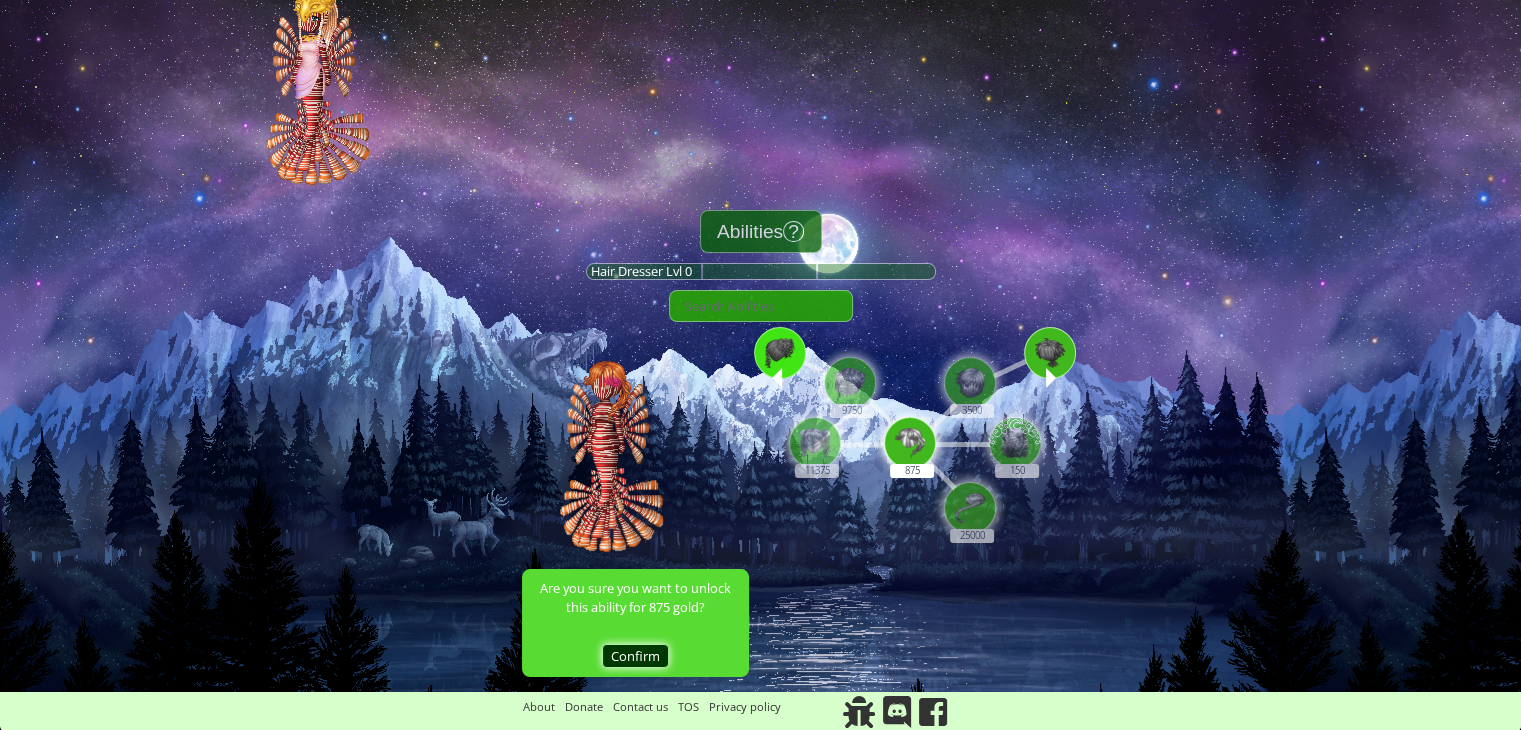 click on "Confirm" at bounding box center [635, 656] 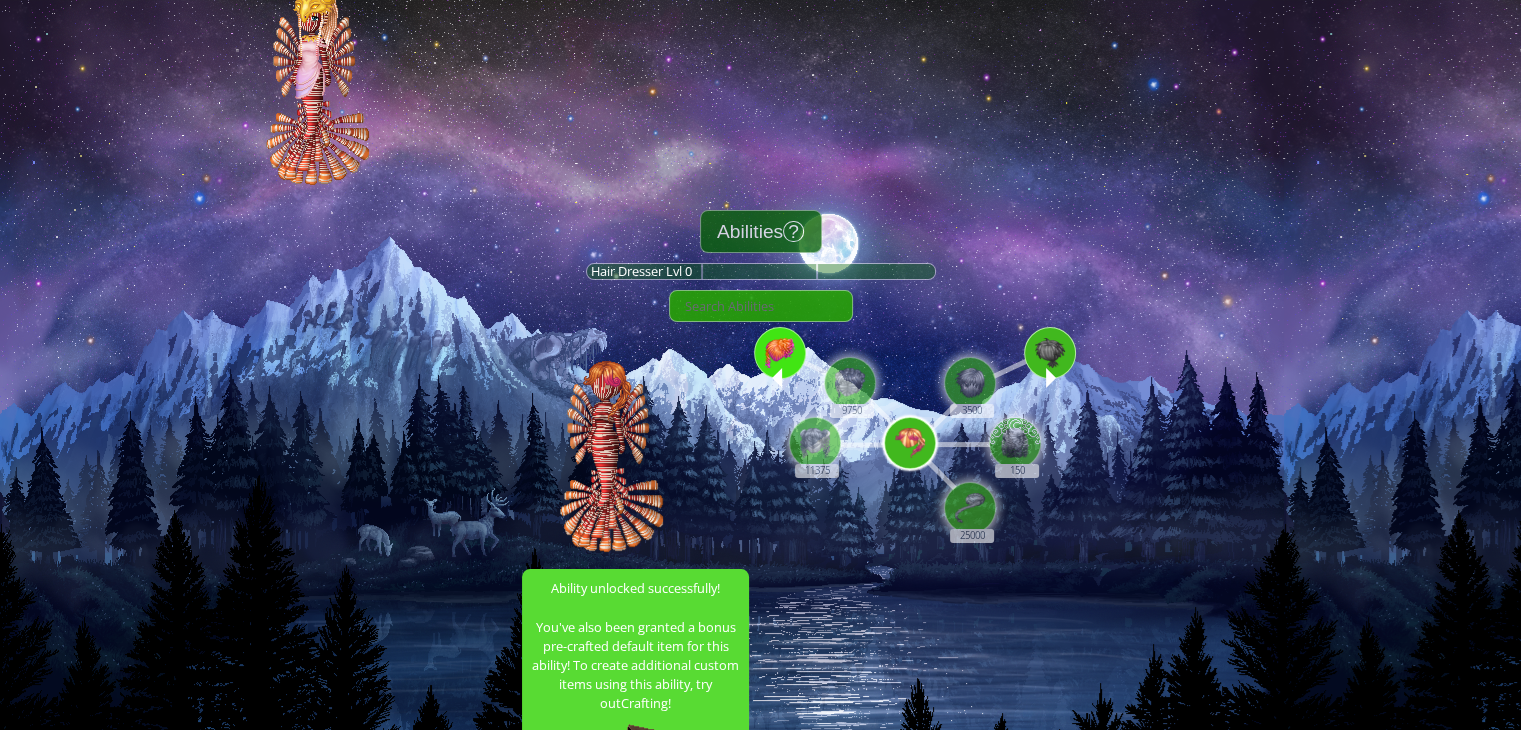 click at bounding box center (777, 378) 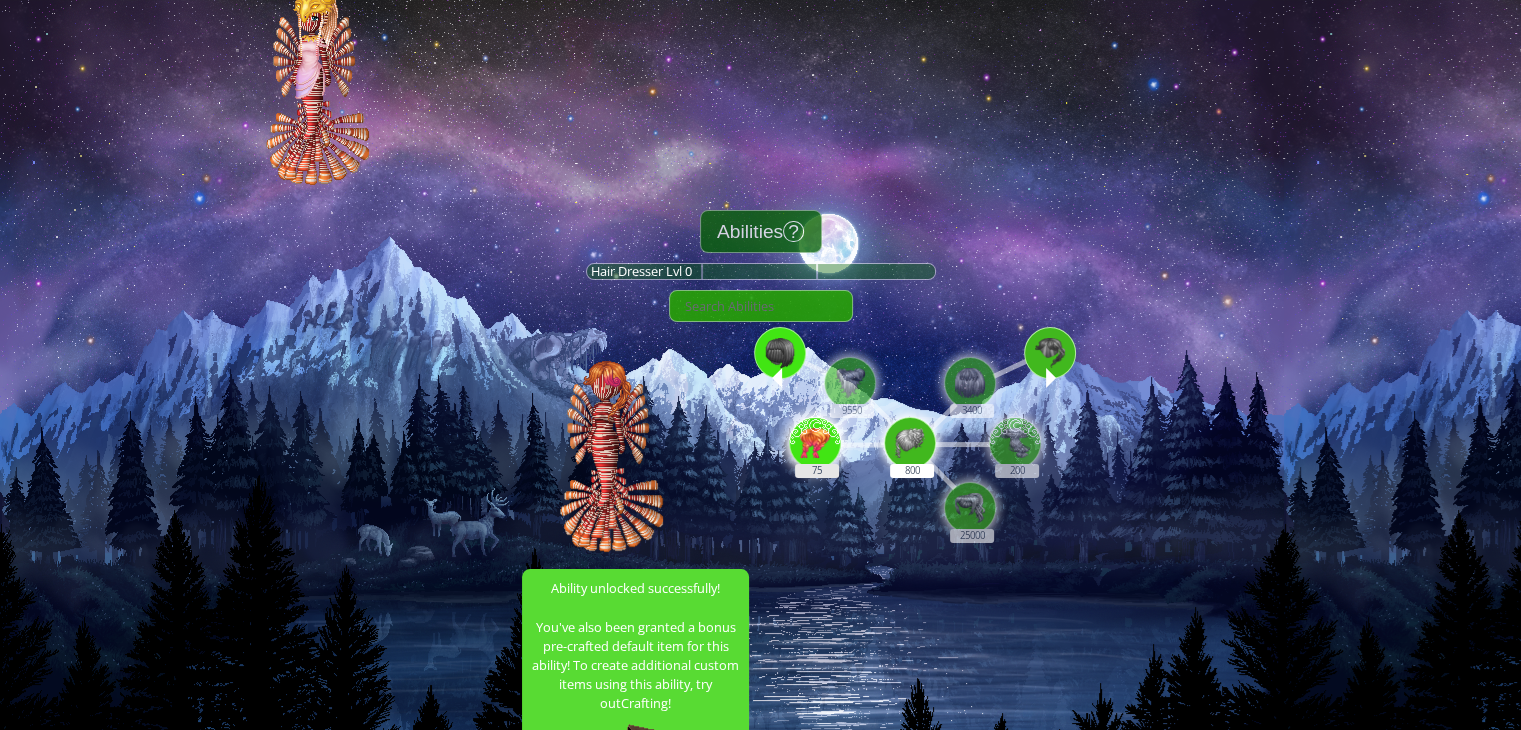 click at bounding box center [815, 440] 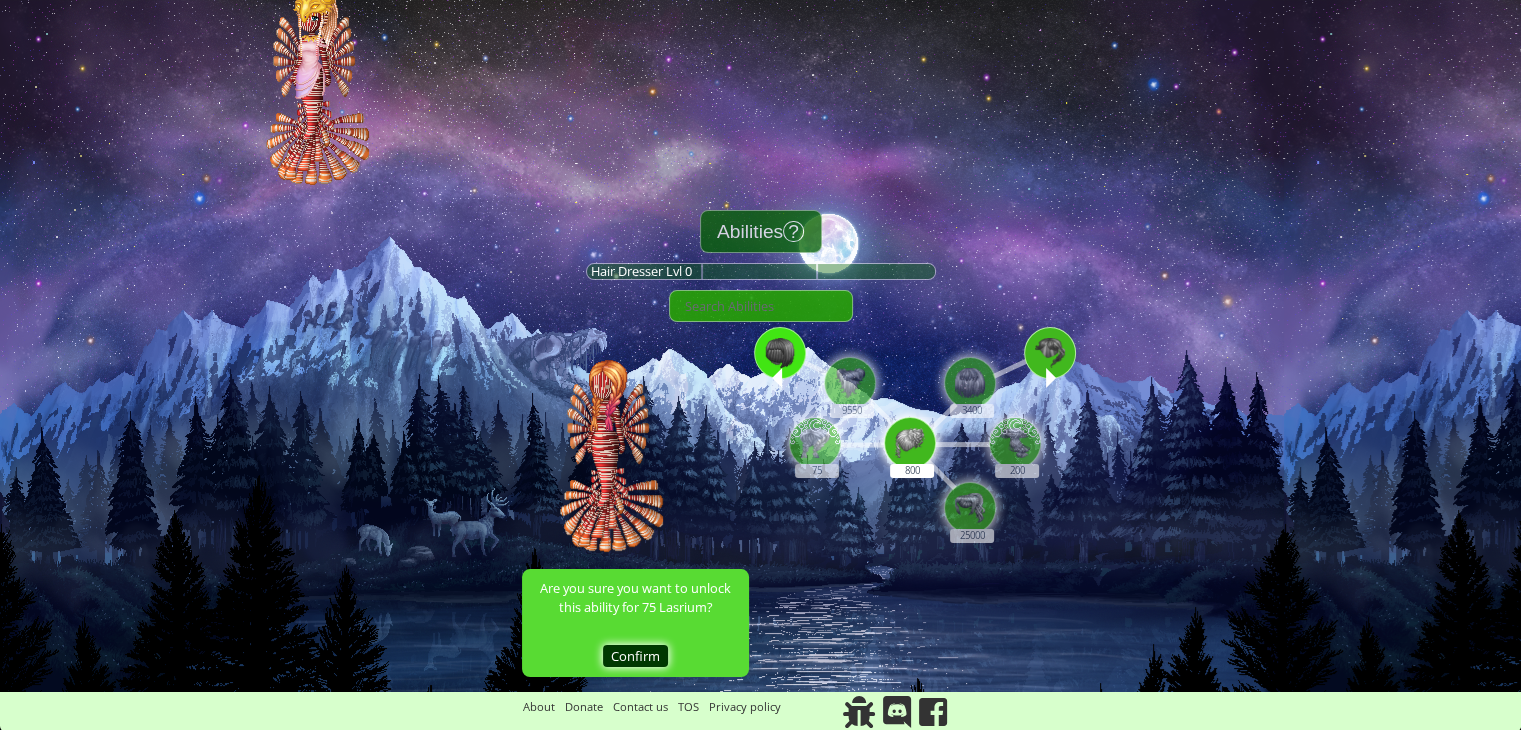click on "Confirm" at bounding box center (635, 656) 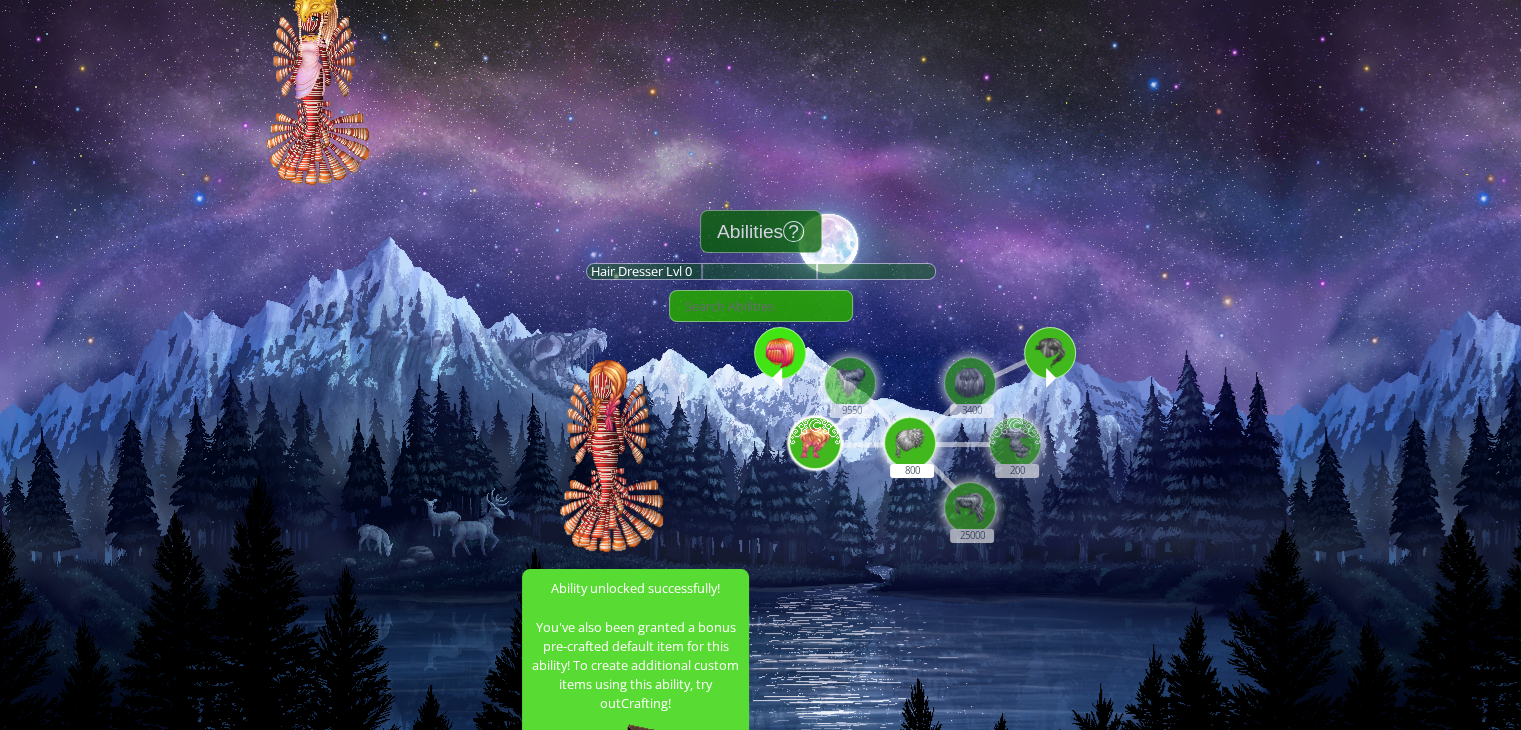click at bounding box center (777, 378) 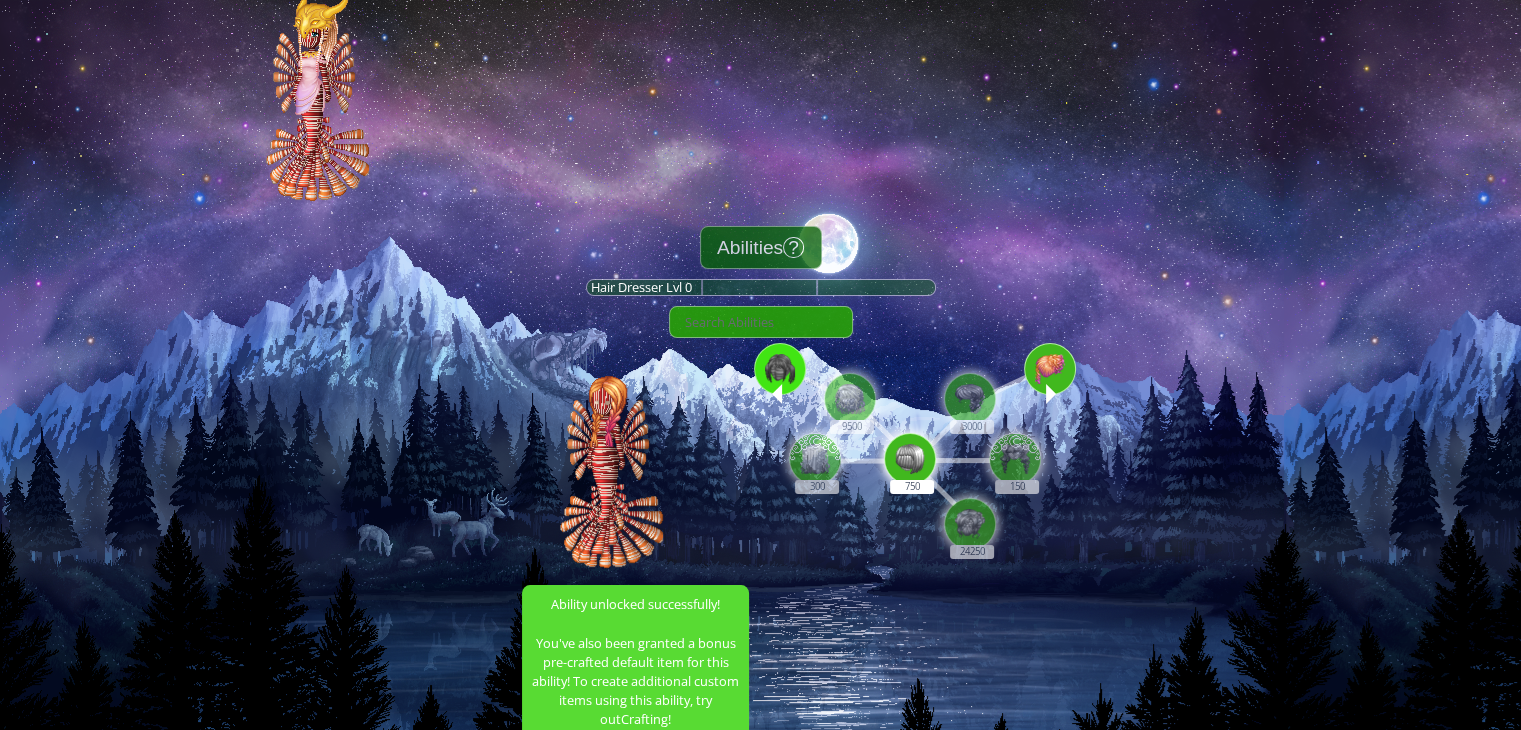 scroll, scrollTop: 104, scrollLeft: 0, axis: vertical 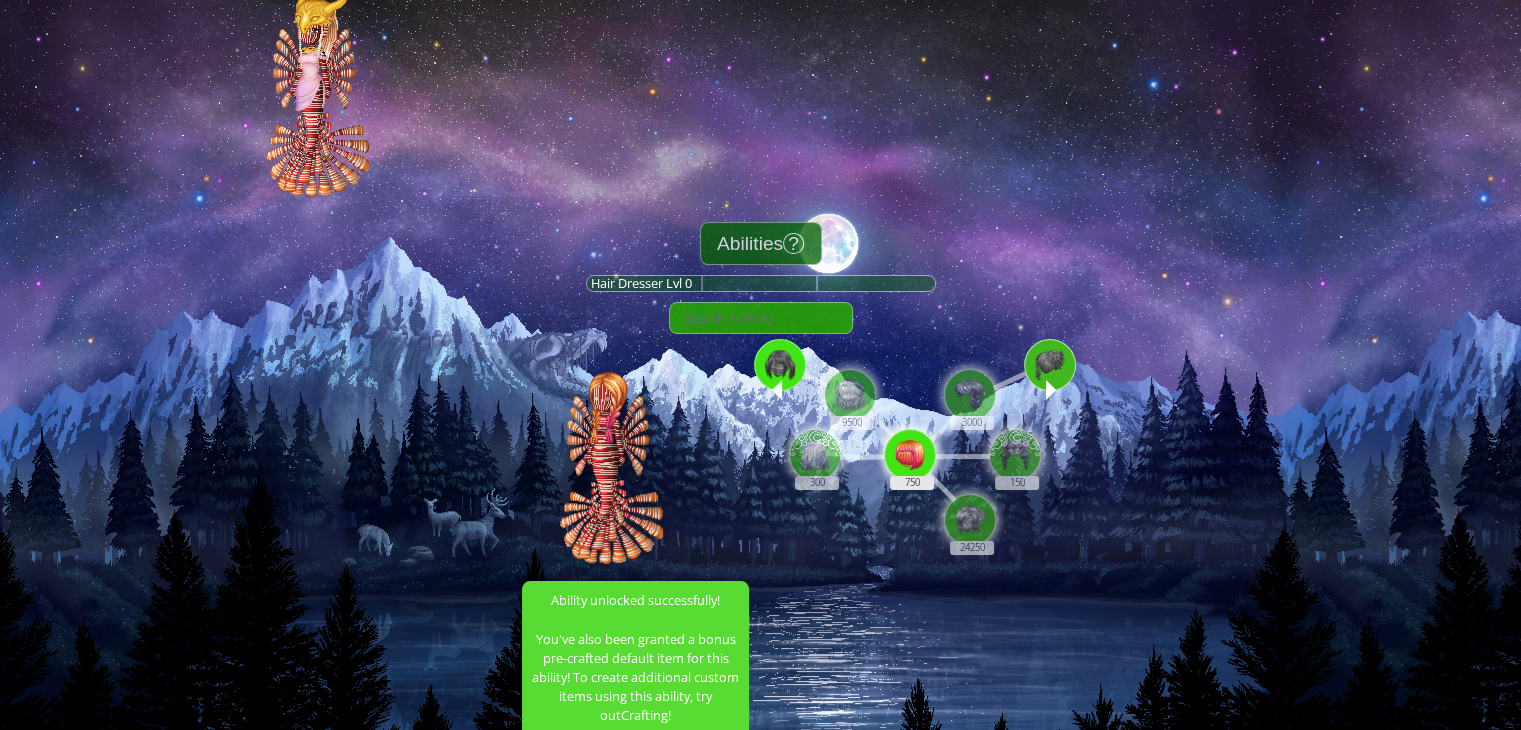 click at bounding box center (910, 455) 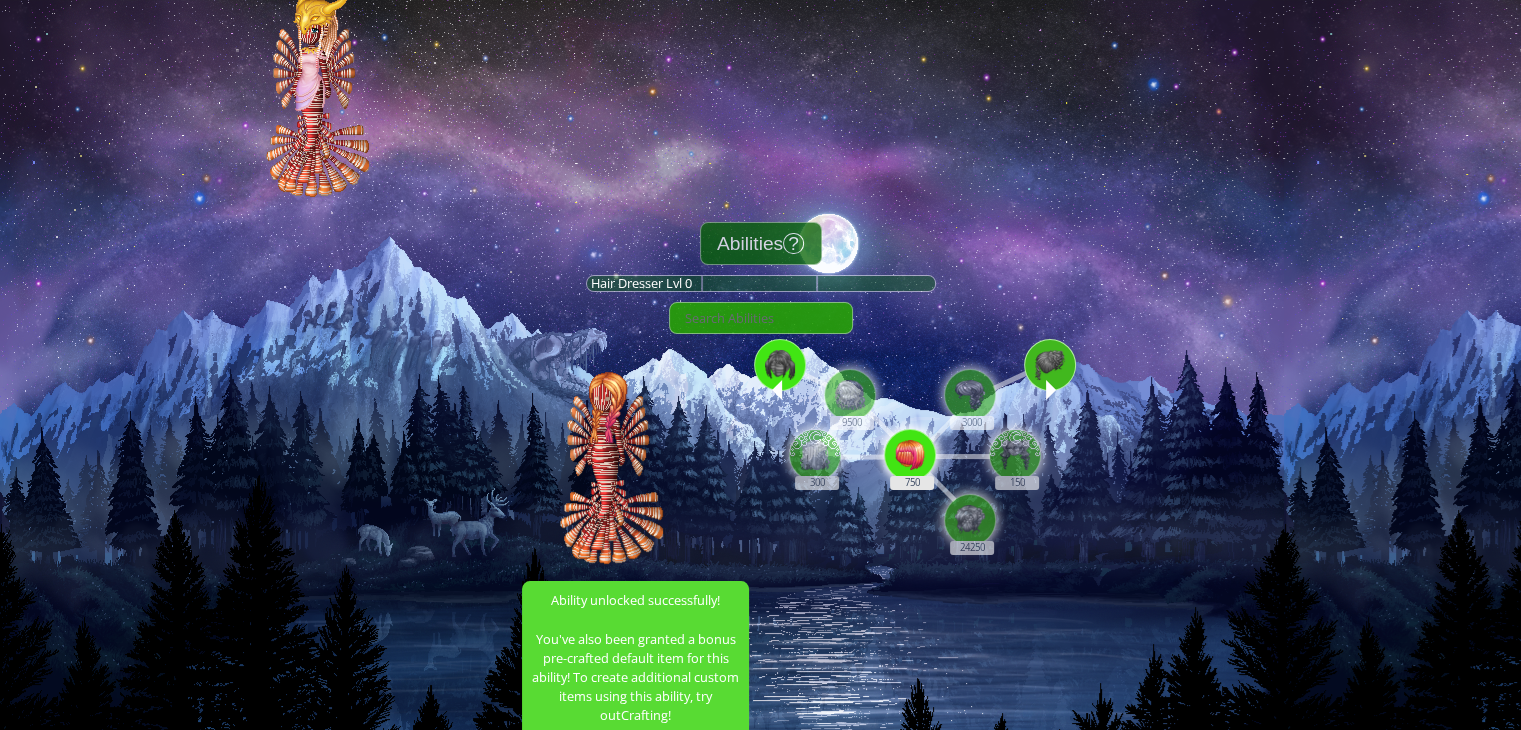 click on "750" at bounding box center [911, 444] 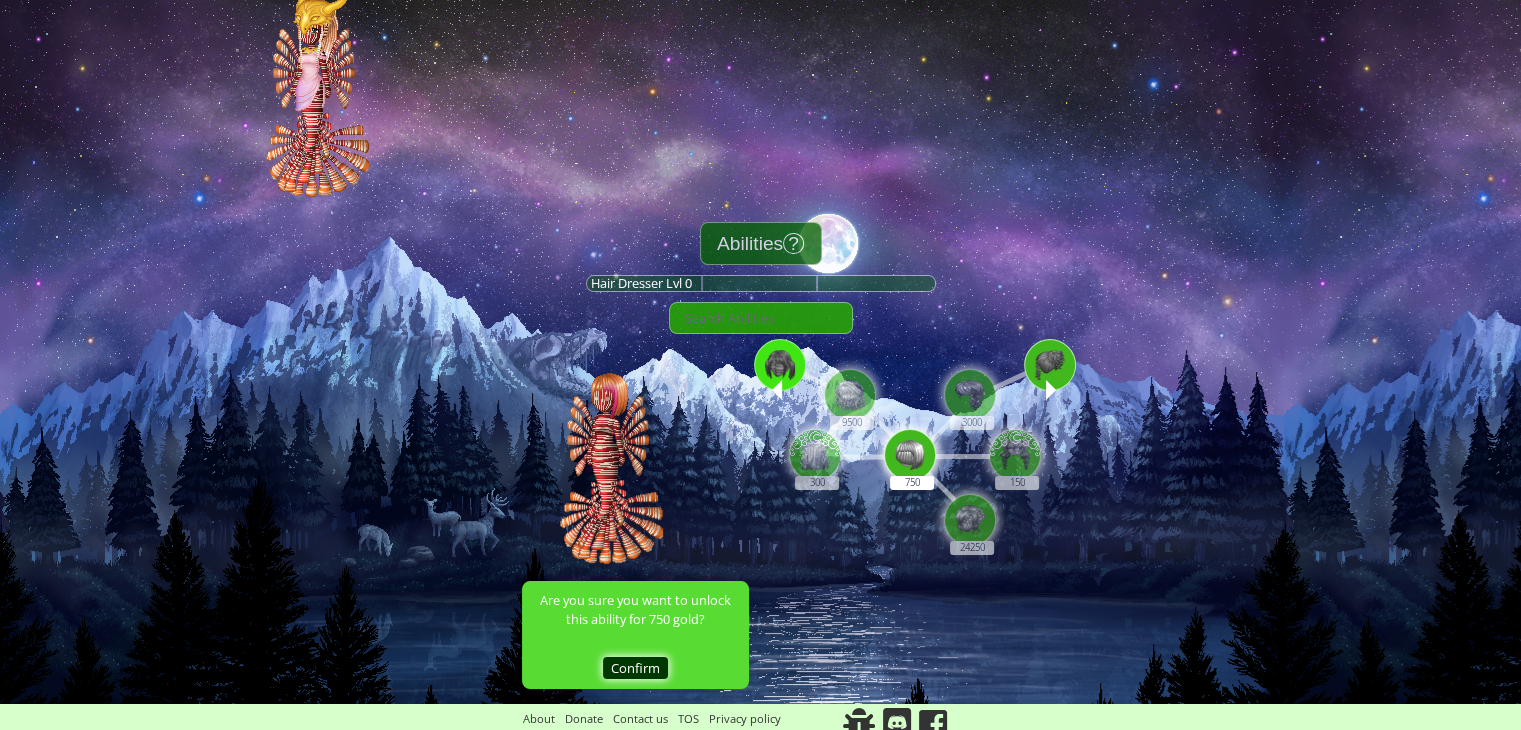 click on "Confirm" at bounding box center [635, 668] 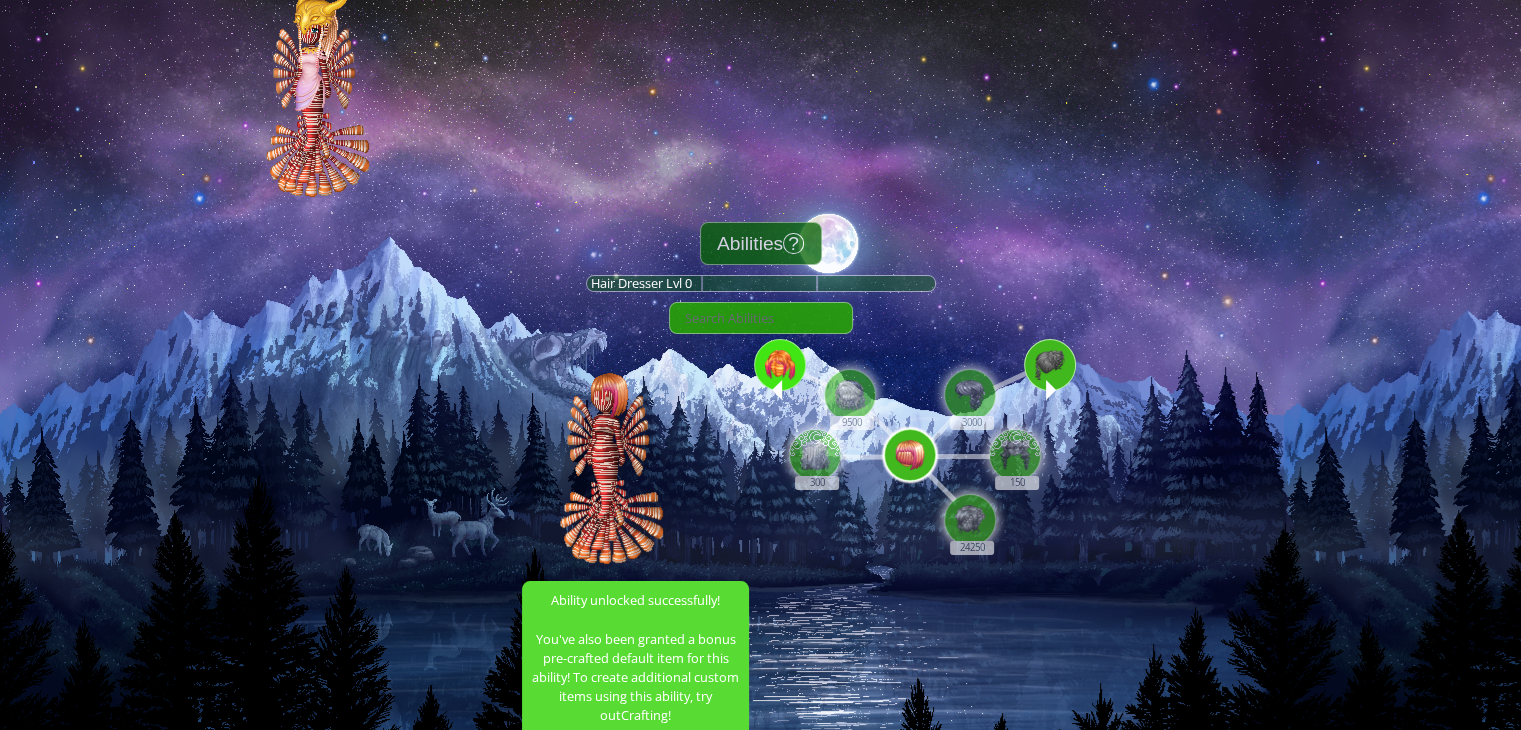 click at bounding box center (780, 372) 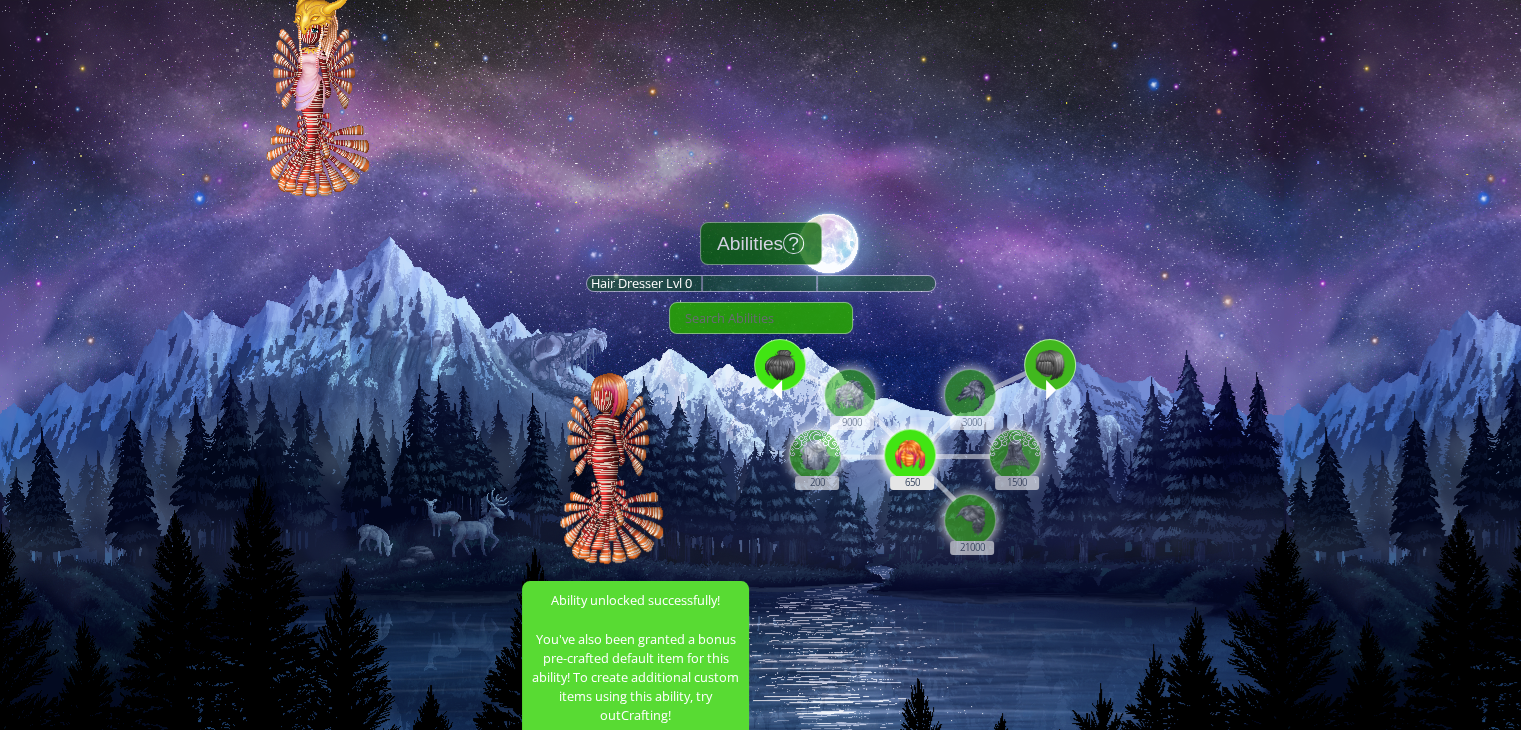 click at bounding box center (910, 455) 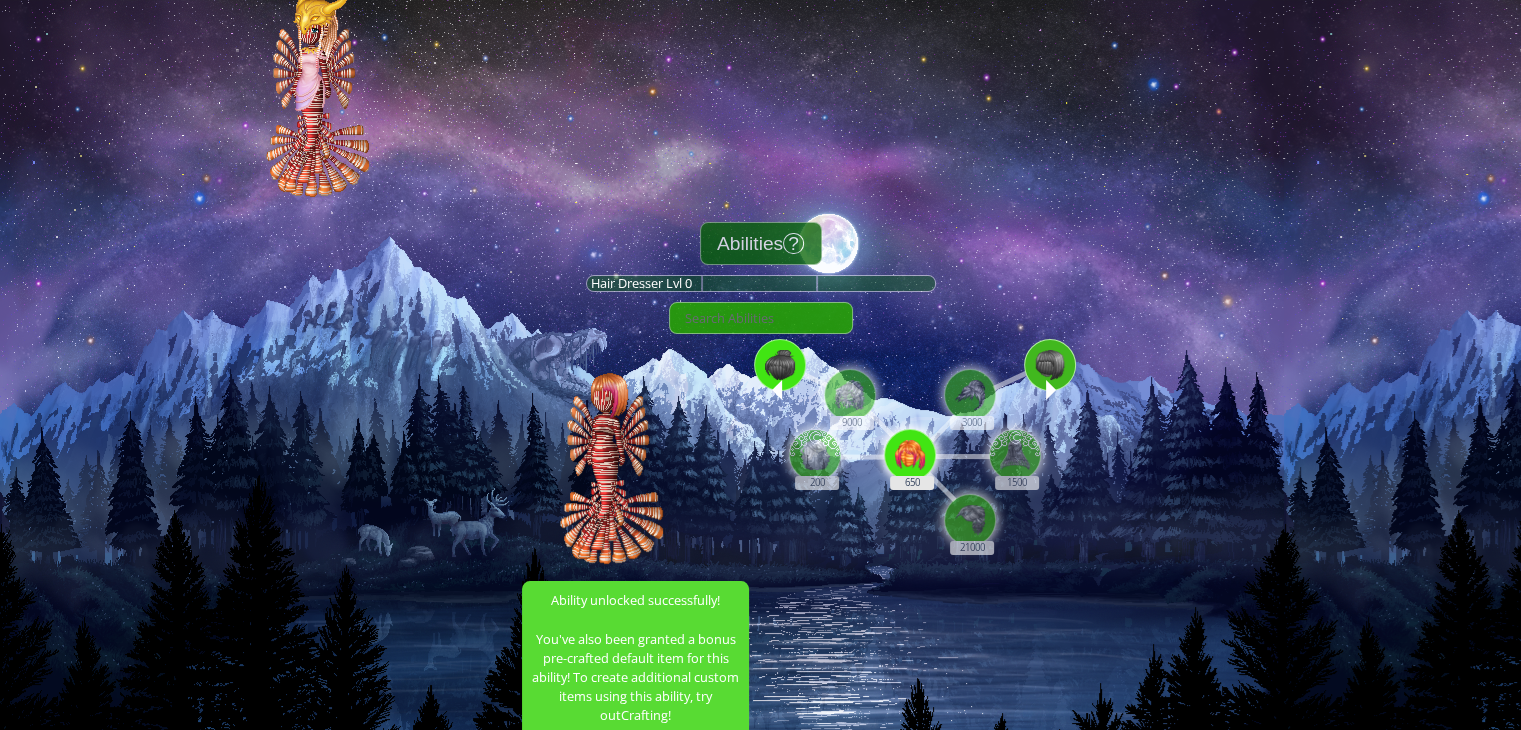 click on "650" at bounding box center [911, 444] 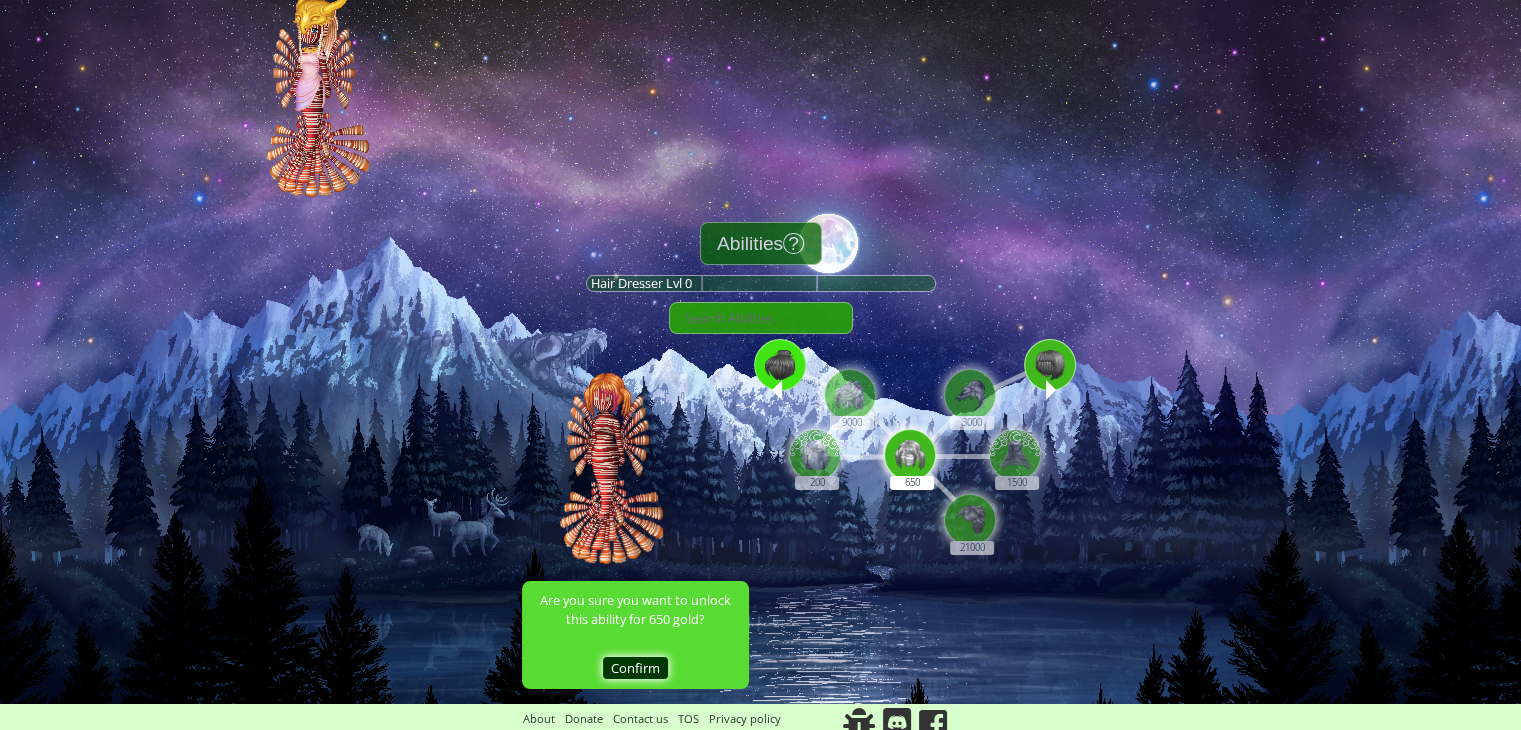 click on "Confirm" at bounding box center [635, 668] 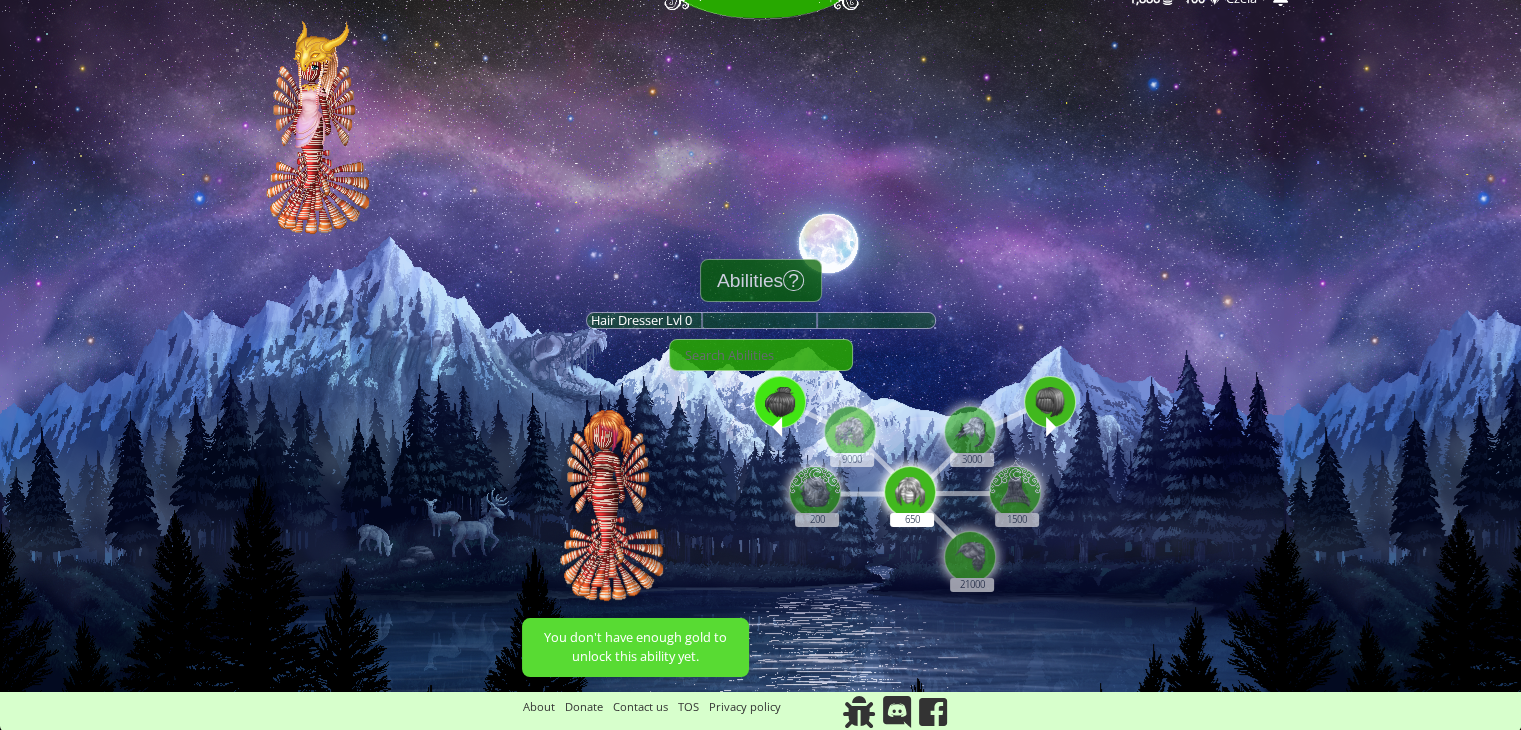 scroll, scrollTop: 0, scrollLeft: 0, axis: both 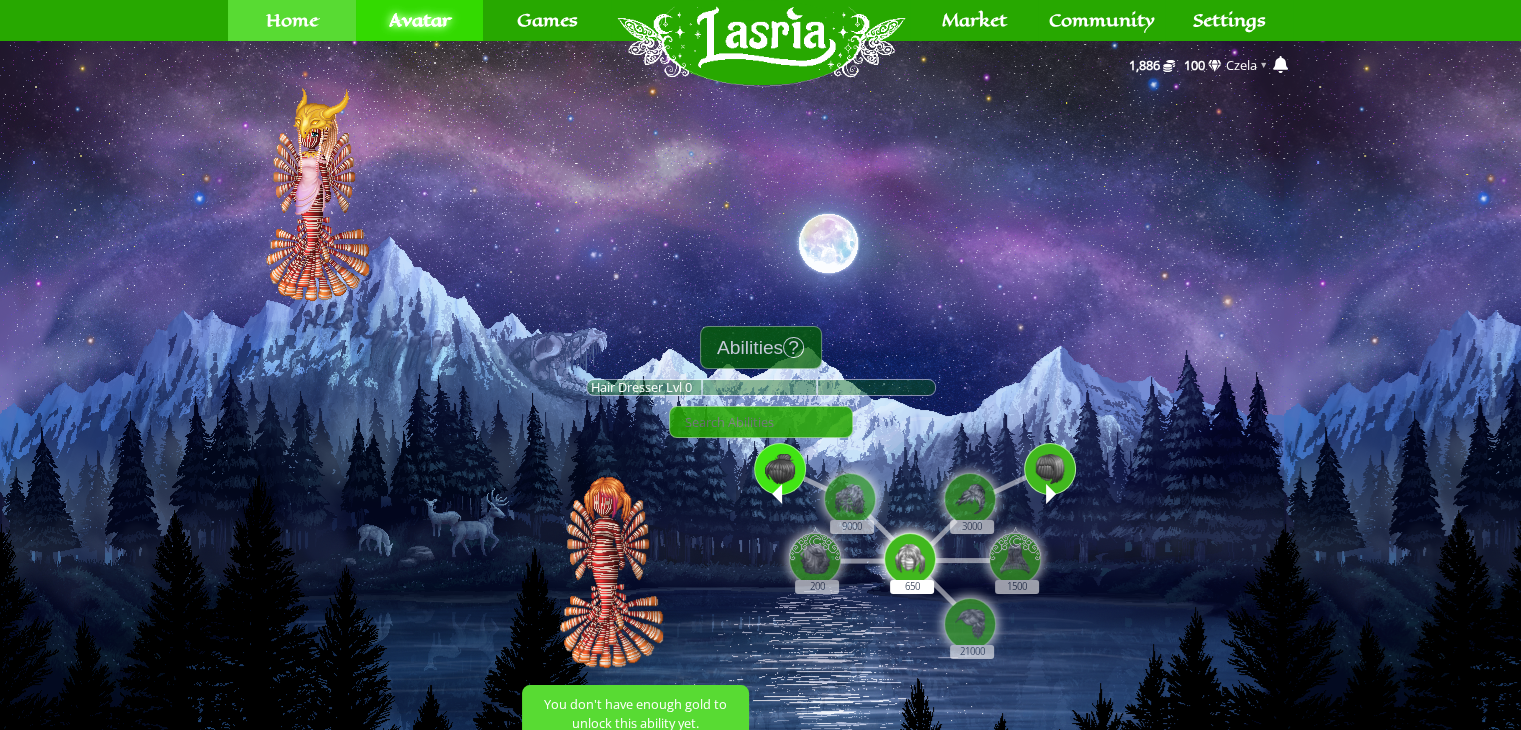 click on "Home" at bounding box center [292, 20] 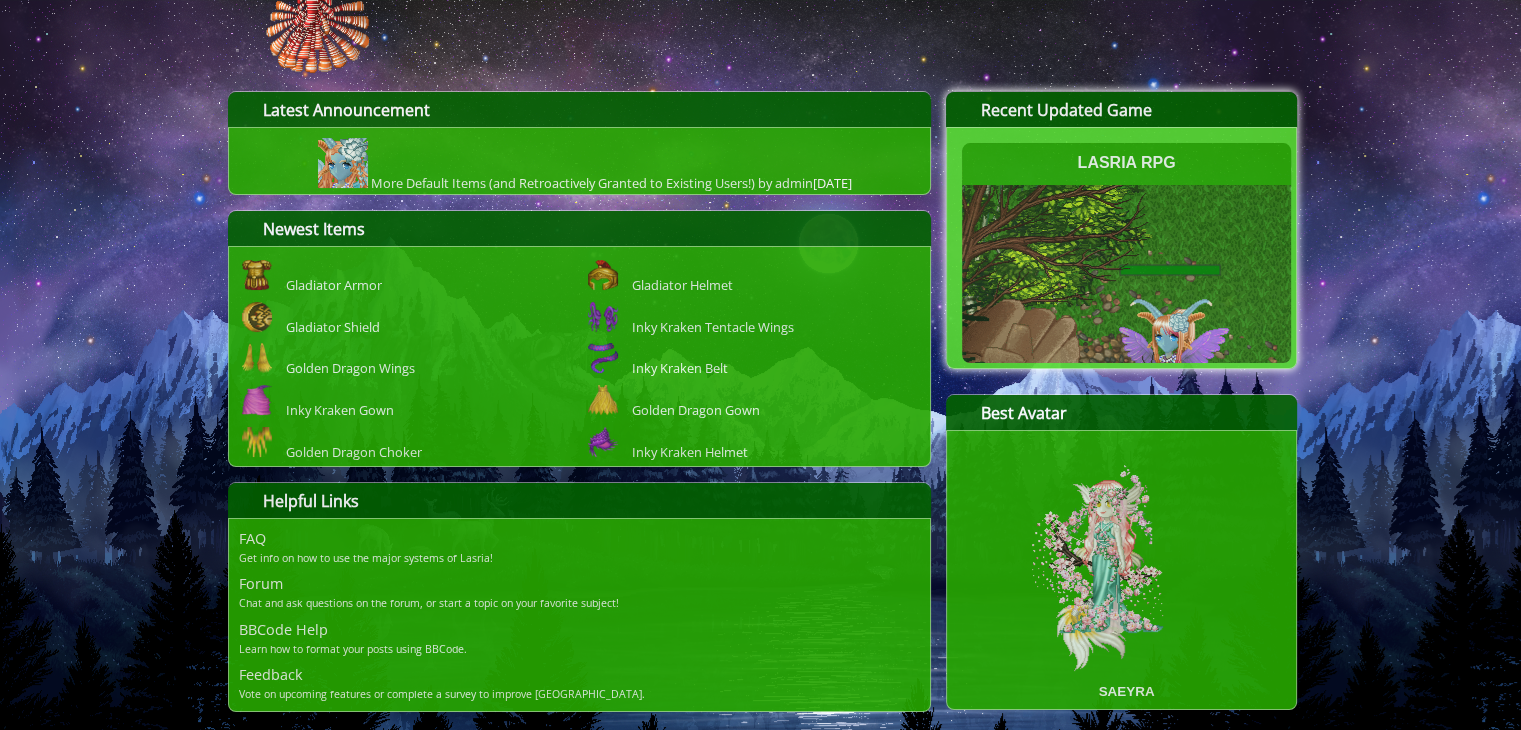 scroll, scrollTop: 0, scrollLeft: 0, axis: both 